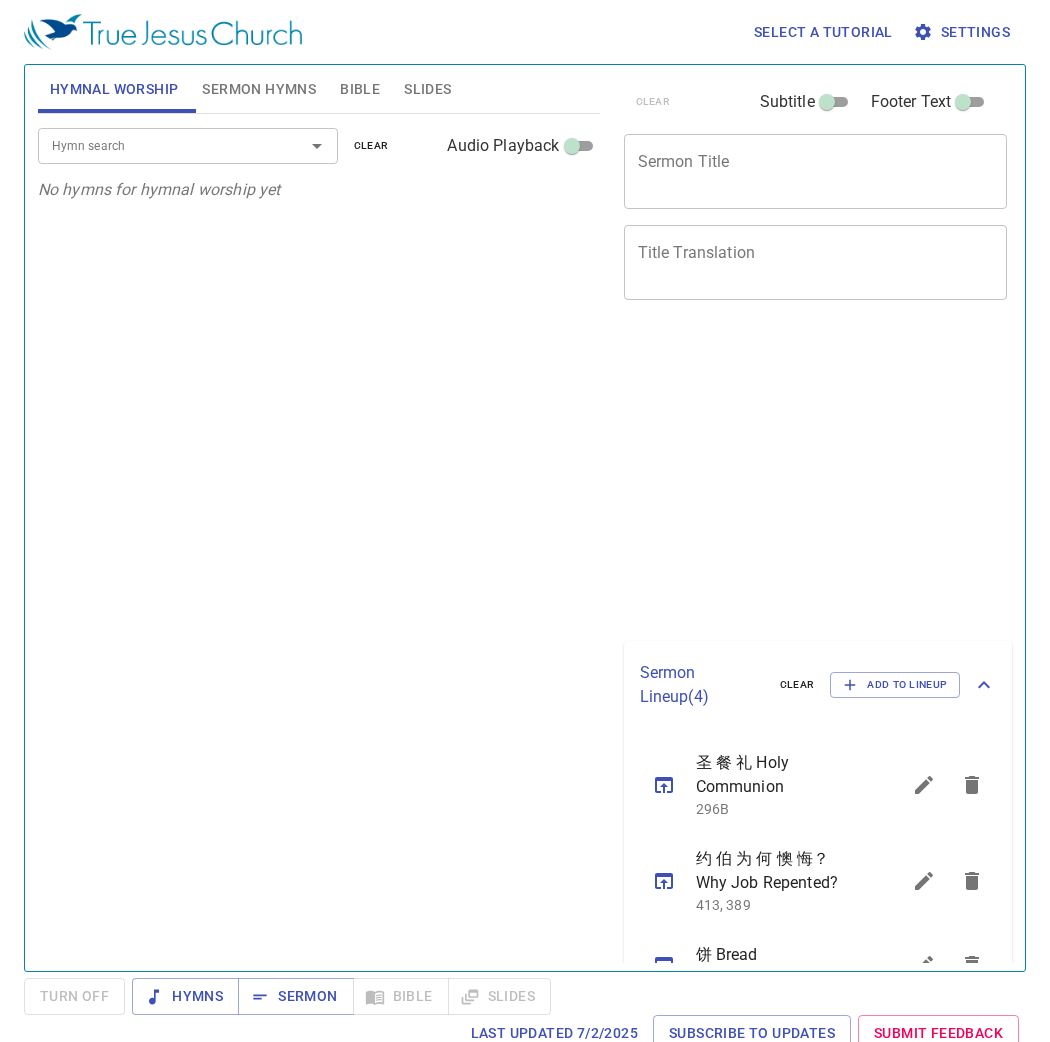 scroll, scrollTop: 0, scrollLeft: 0, axis: both 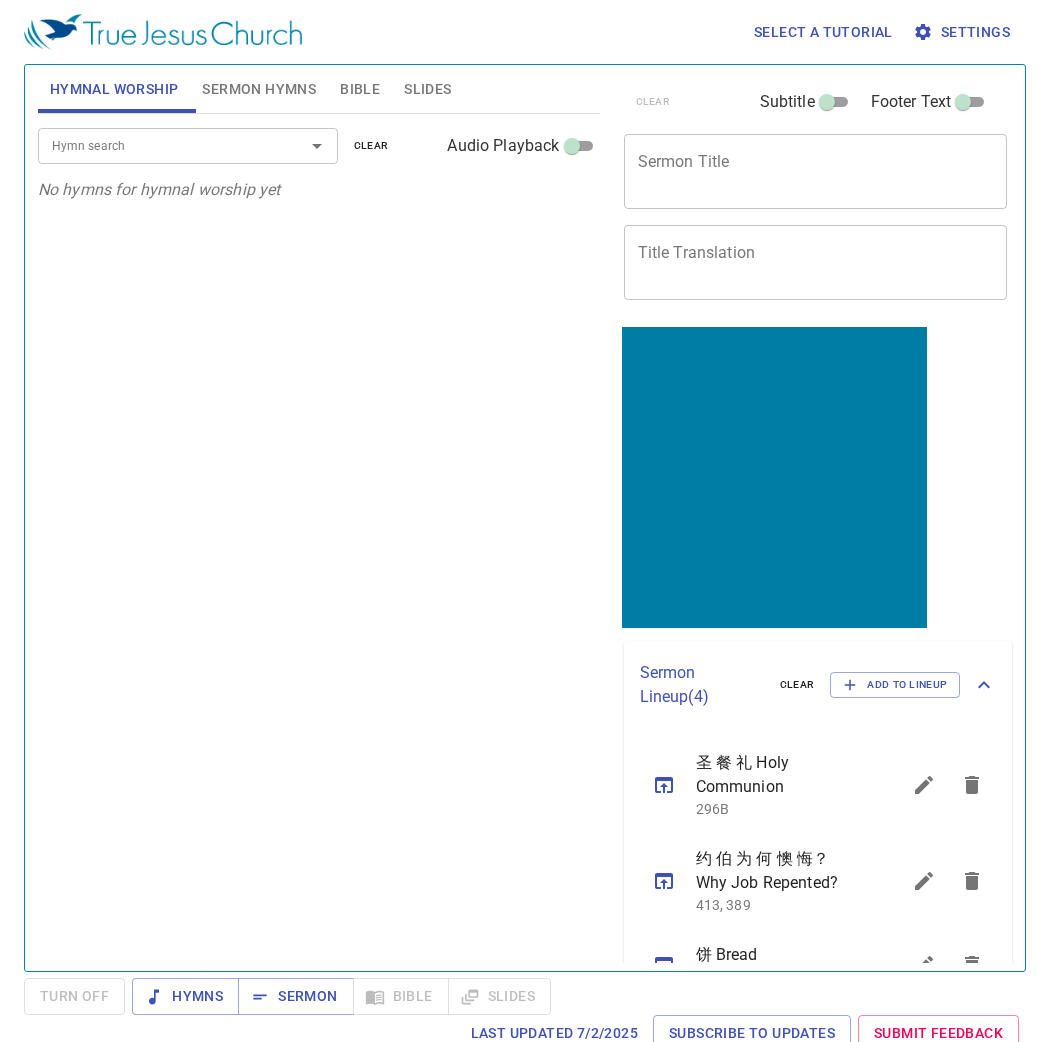 click on "Hymn search" at bounding box center [158, 145] 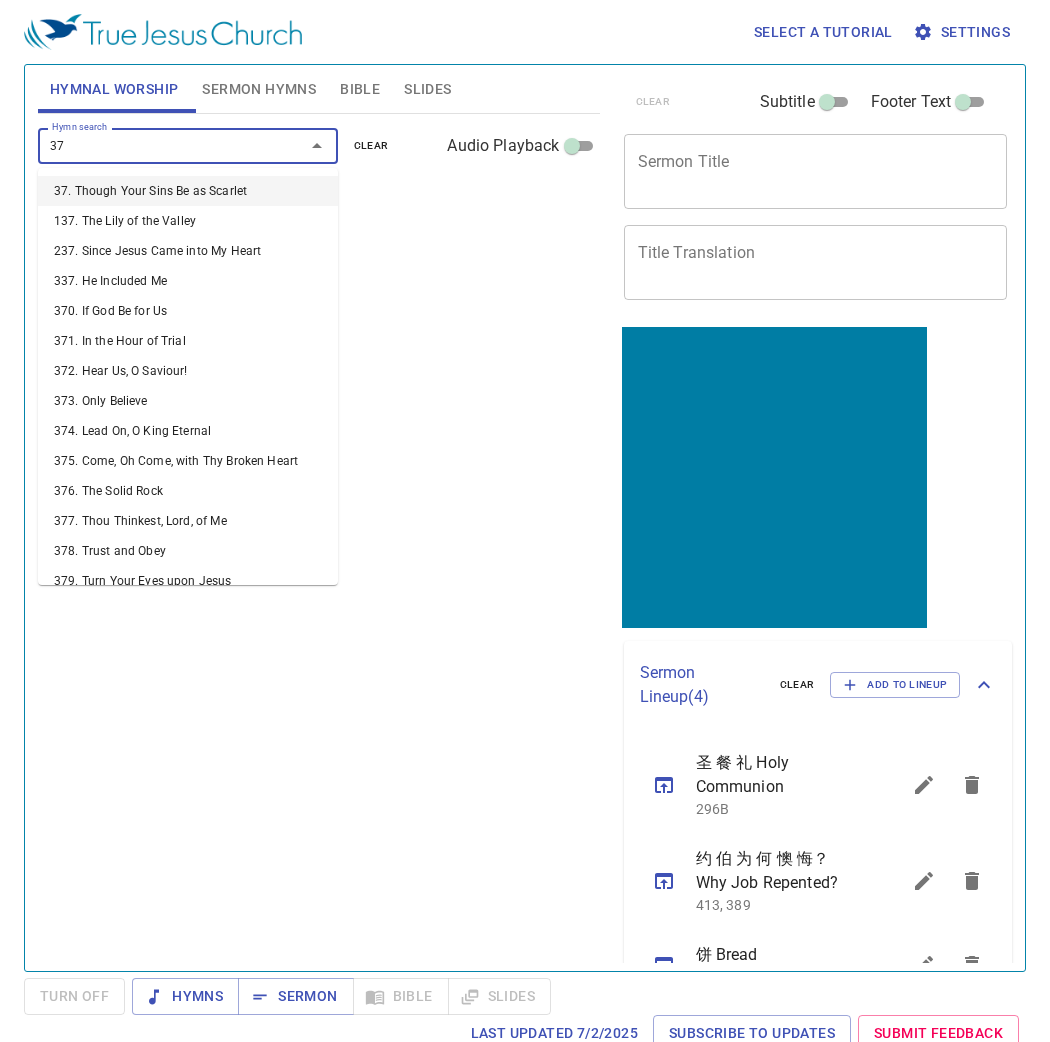 type on "379" 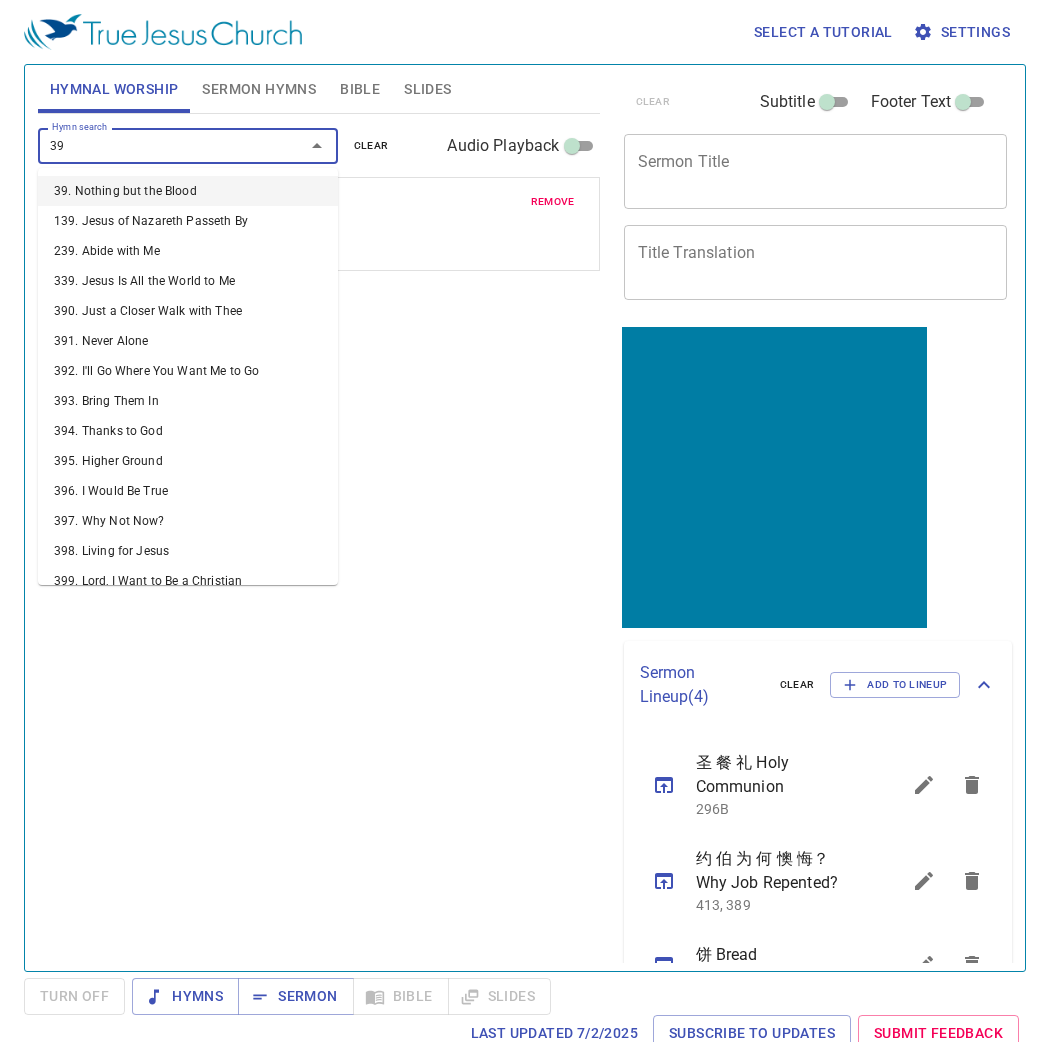 type on "391" 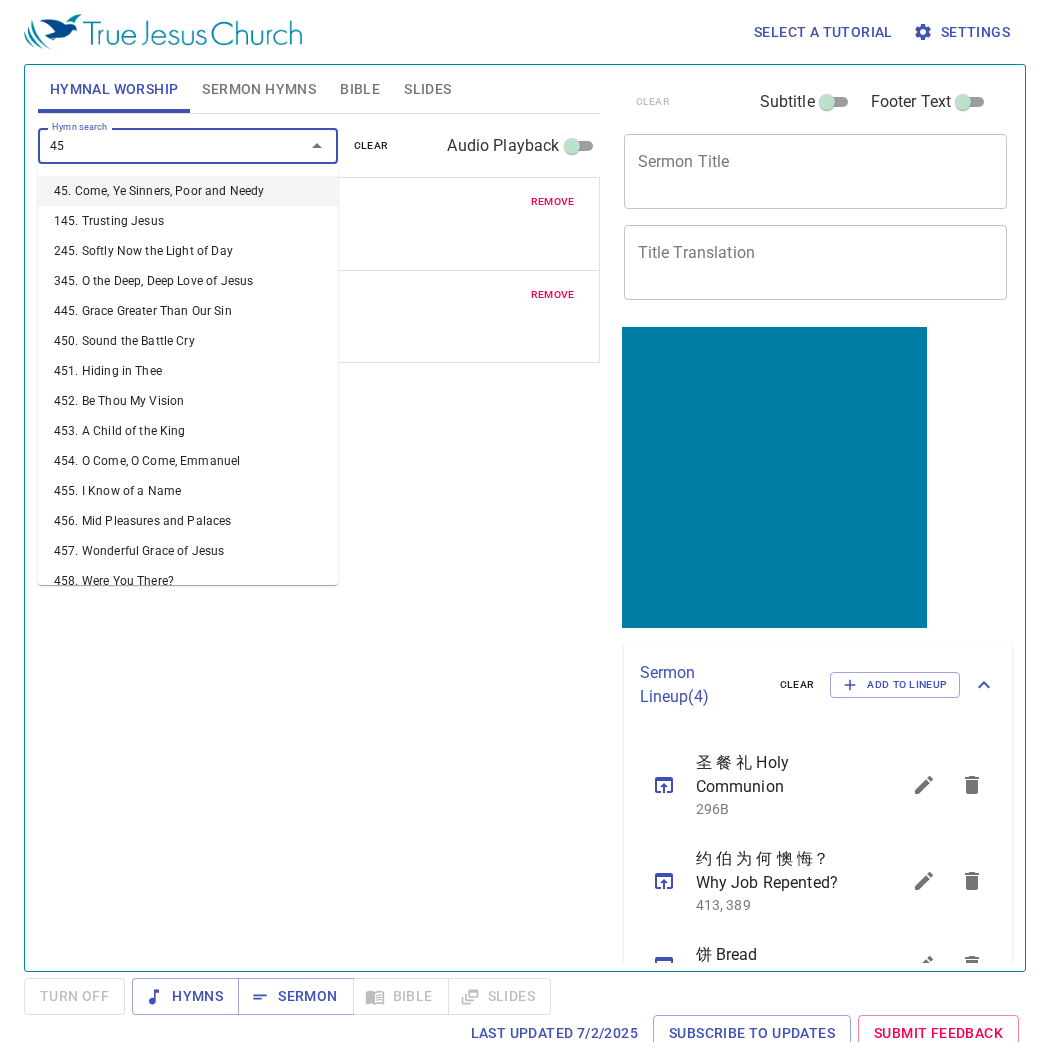type on "458" 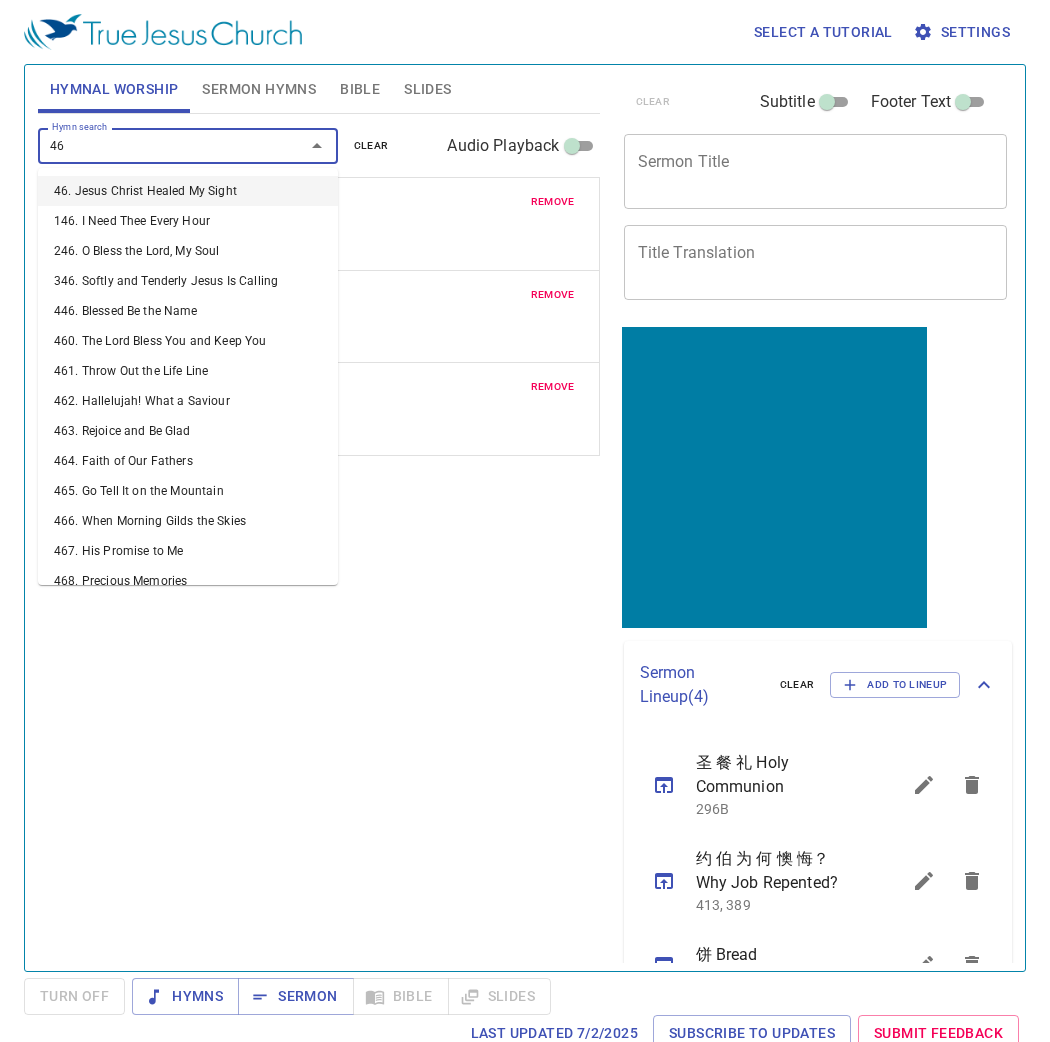 type on "467" 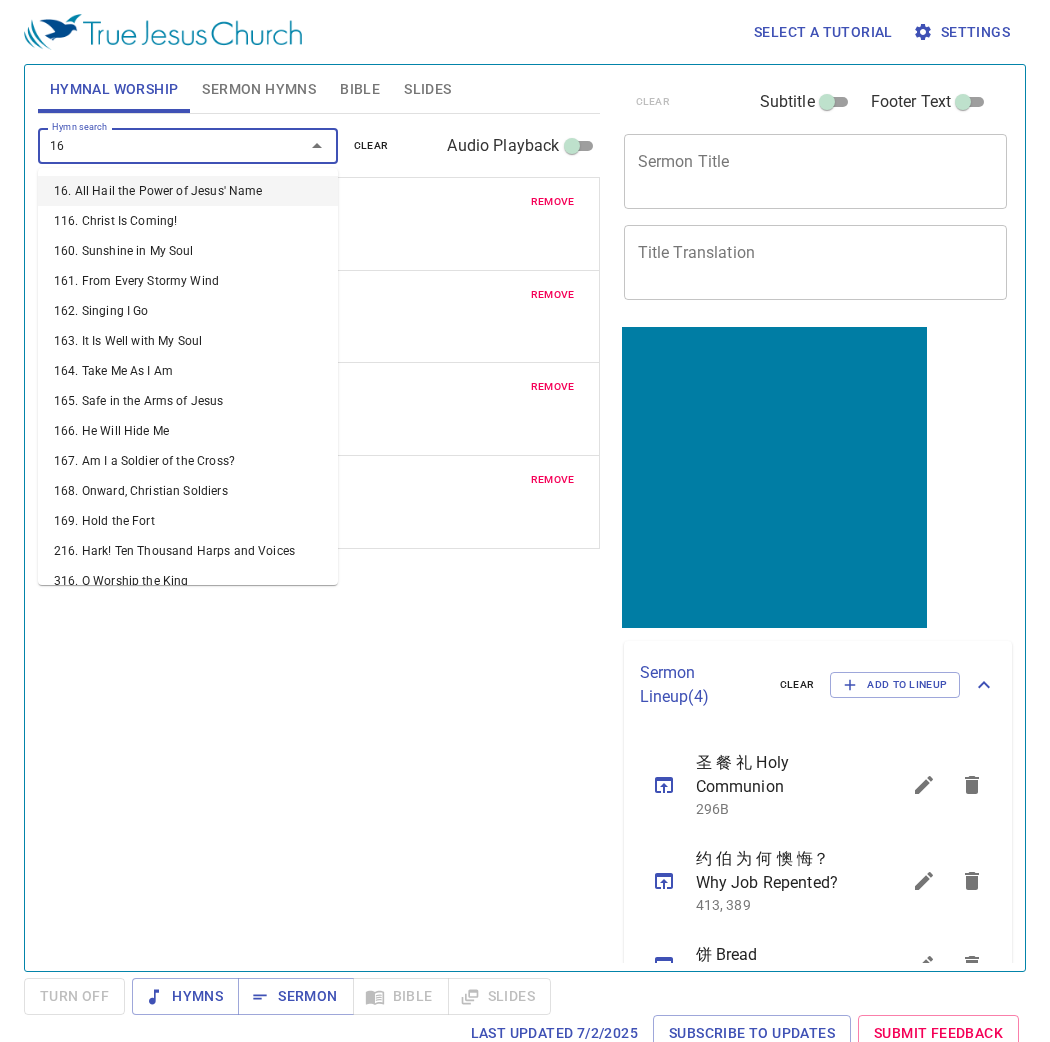 type on "168" 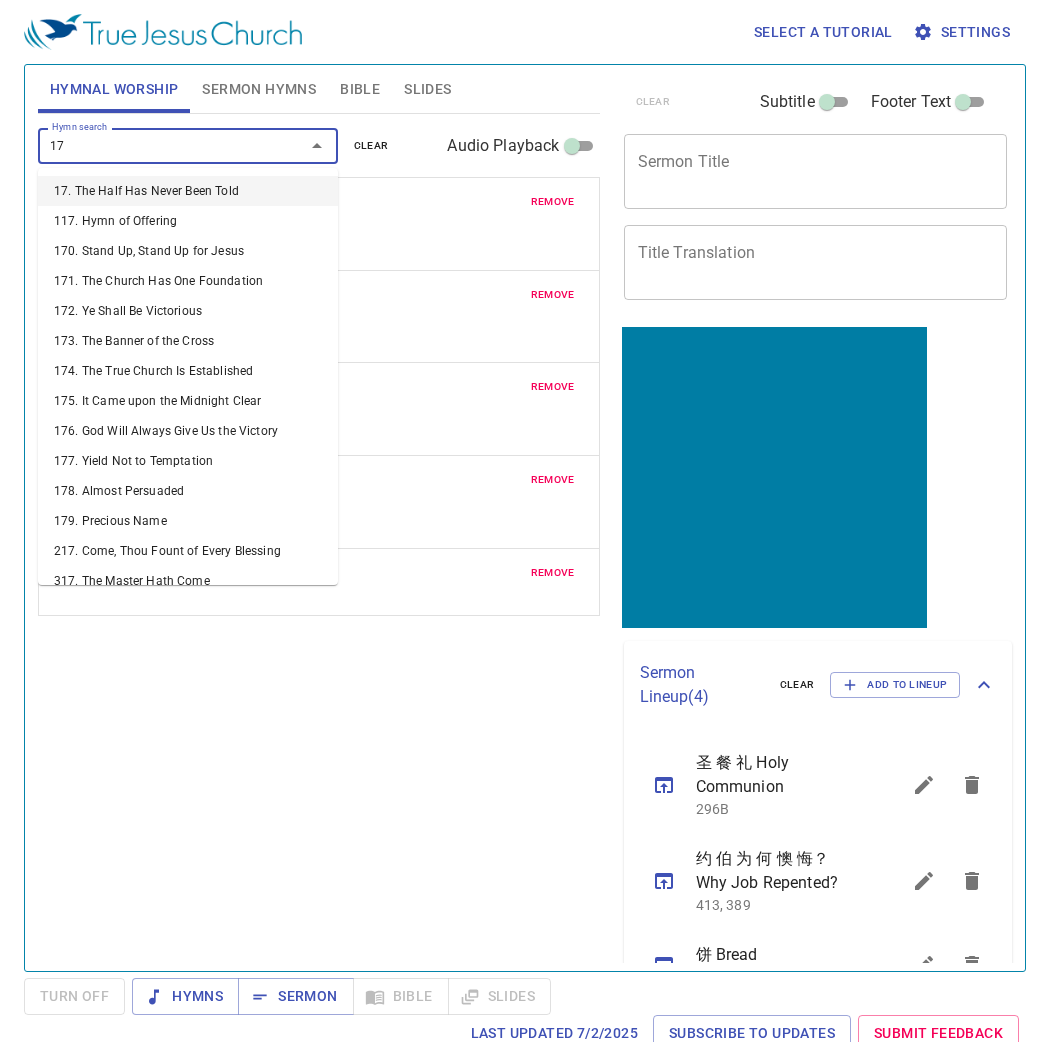 type on "170" 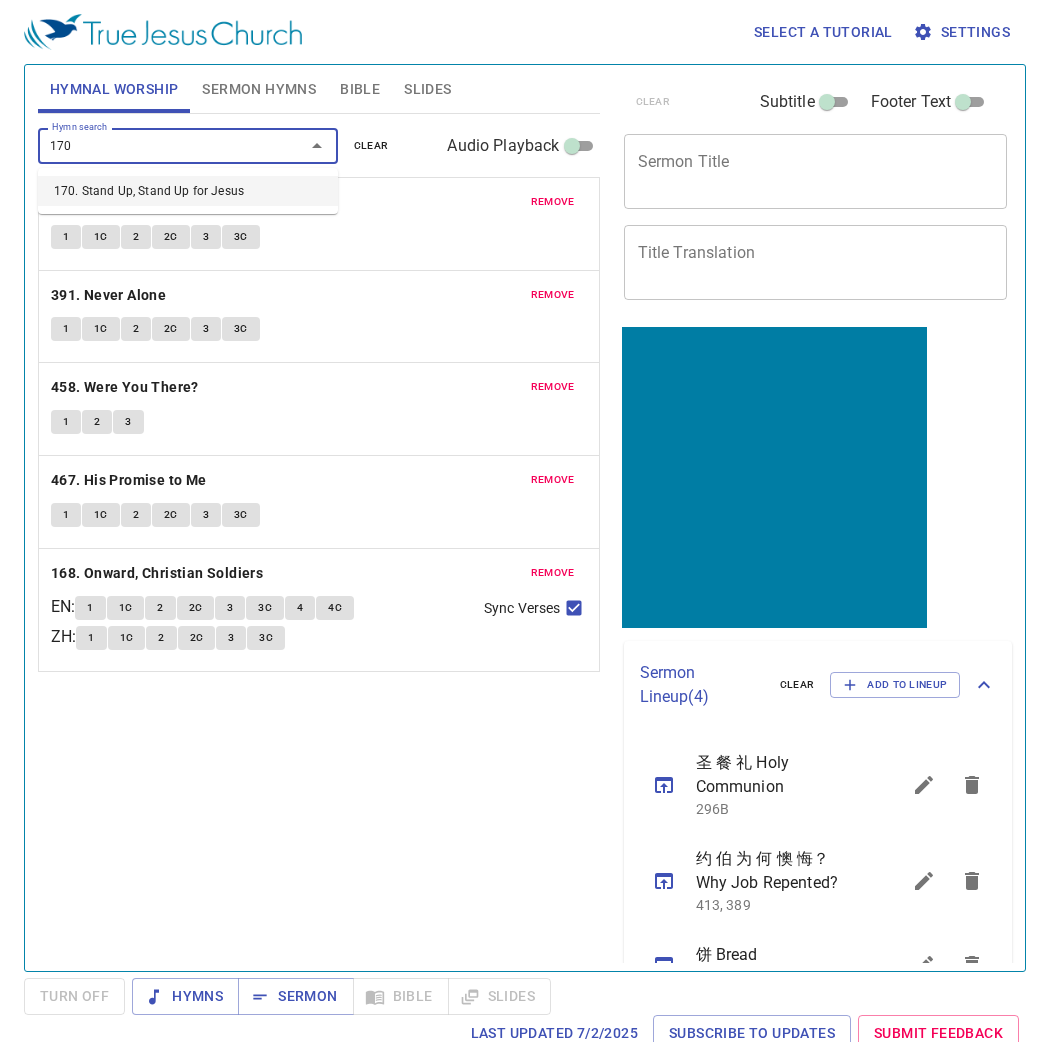 type 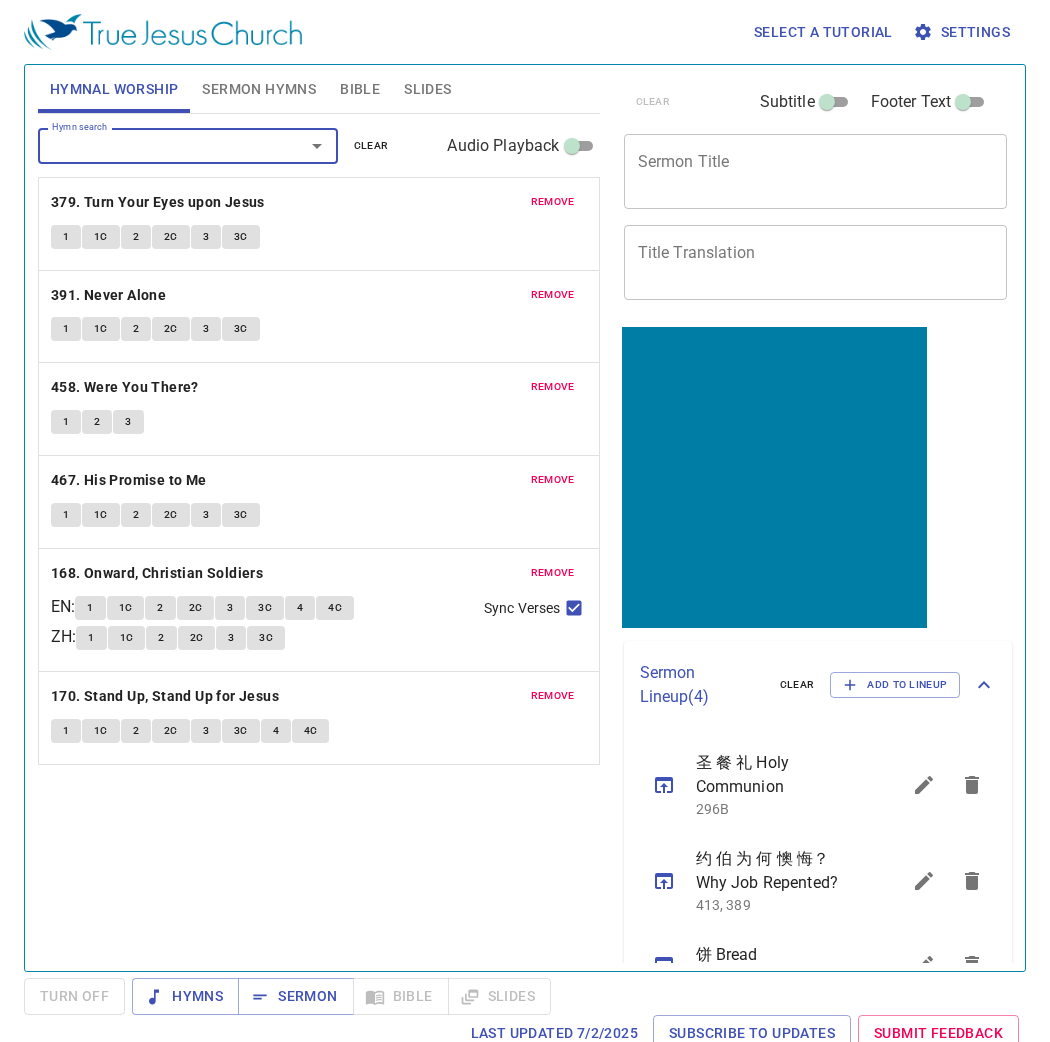 click on "Sermon Hymns" at bounding box center [259, 89] 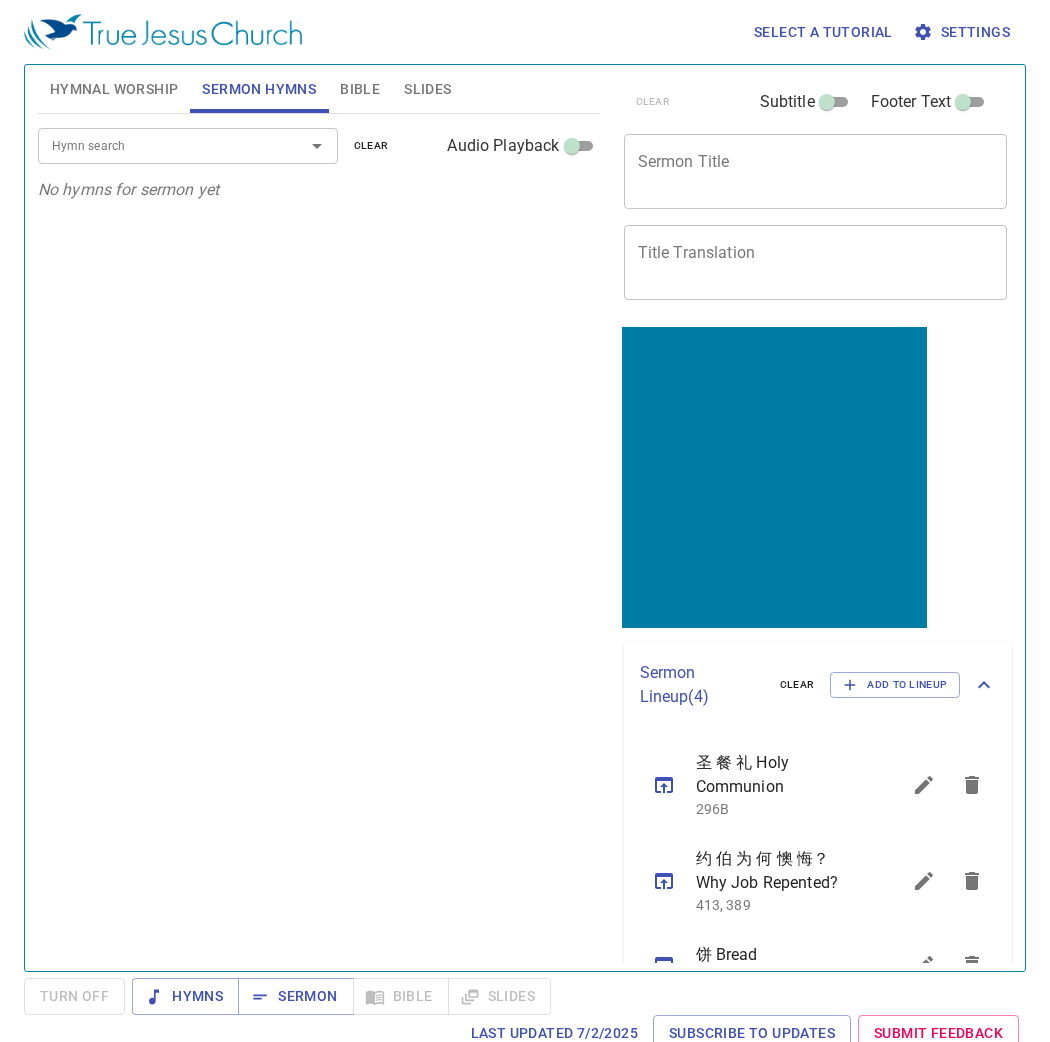 click on "Hymnal Worship" at bounding box center (114, 89) 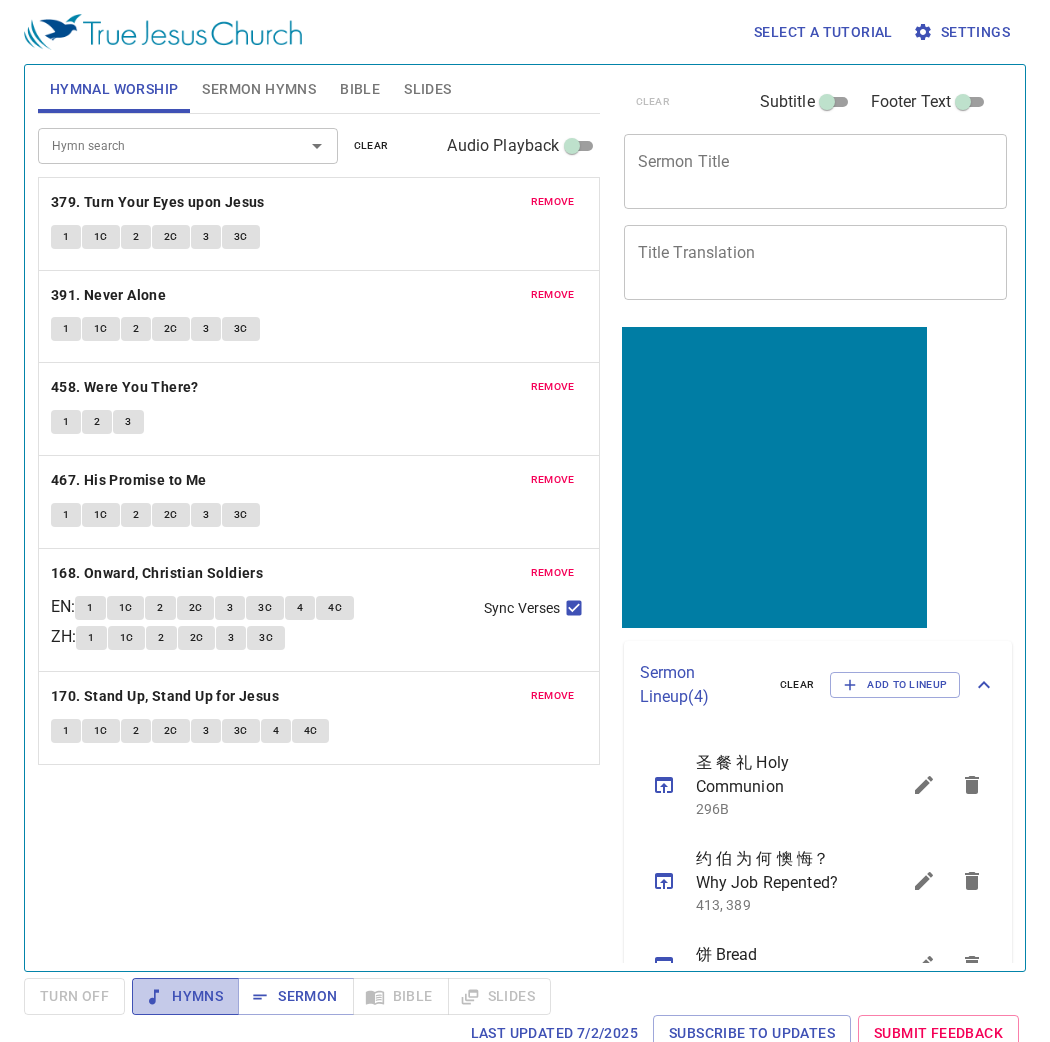 click on "Hymns" at bounding box center [185, 996] 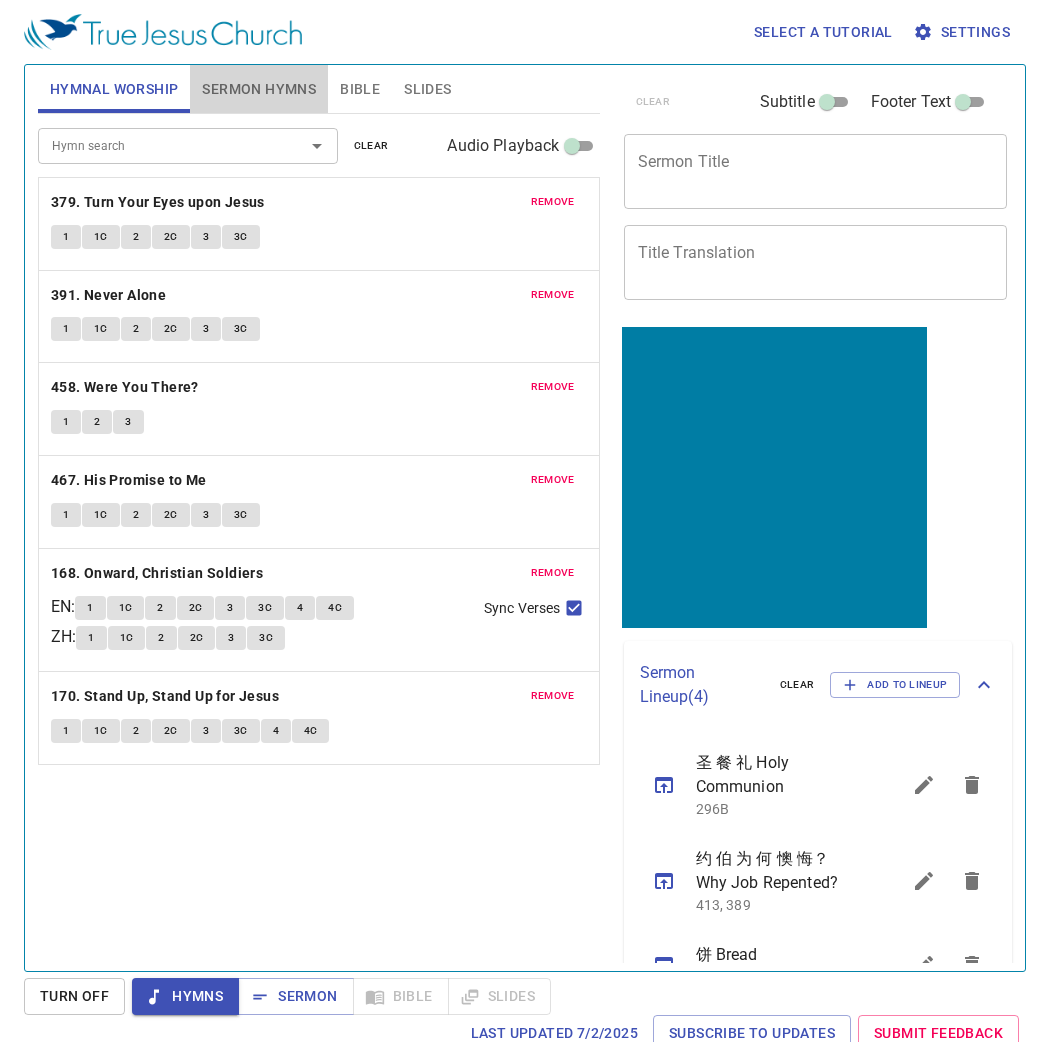 click on "Sermon Hymns" at bounding box center [259, 89] 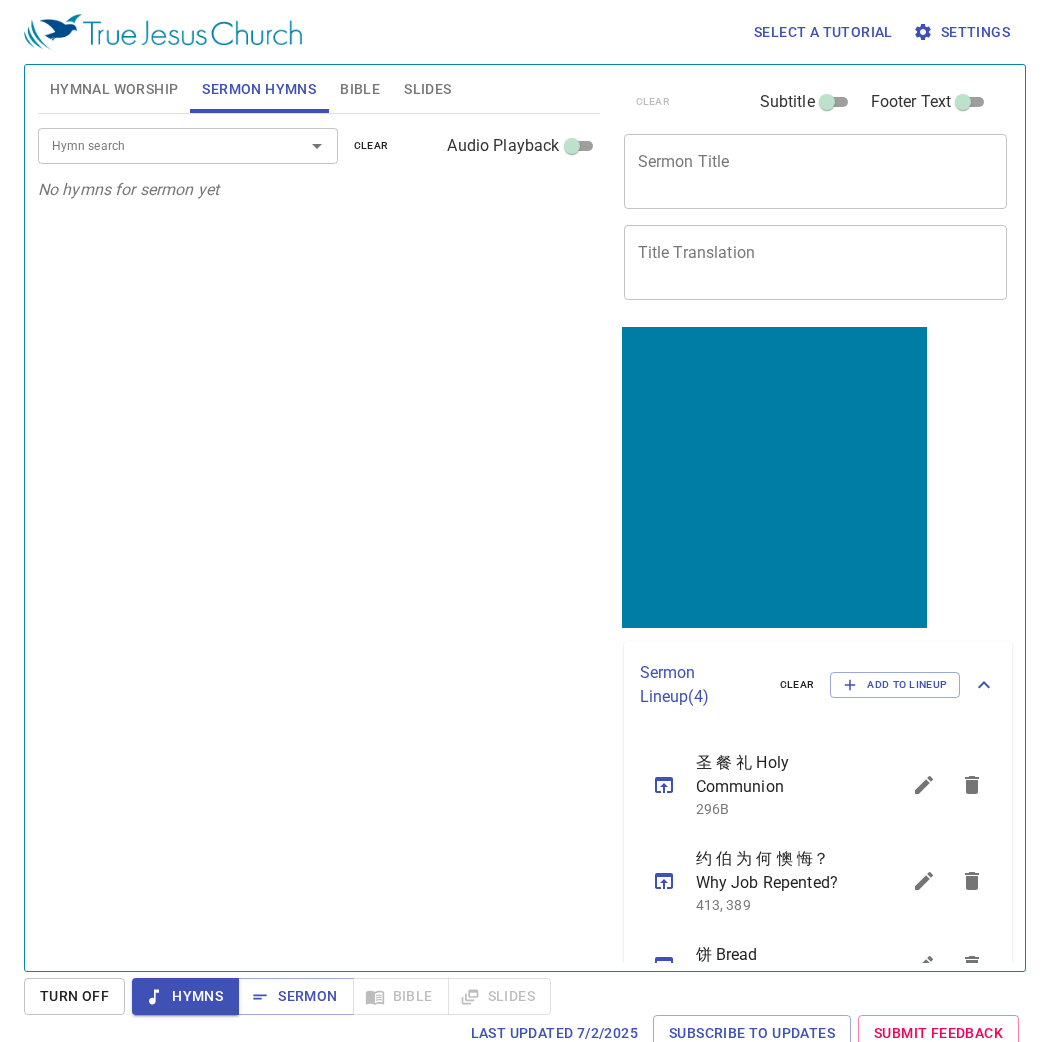 click on "Sermon Title" at bounding box center (816, 171) 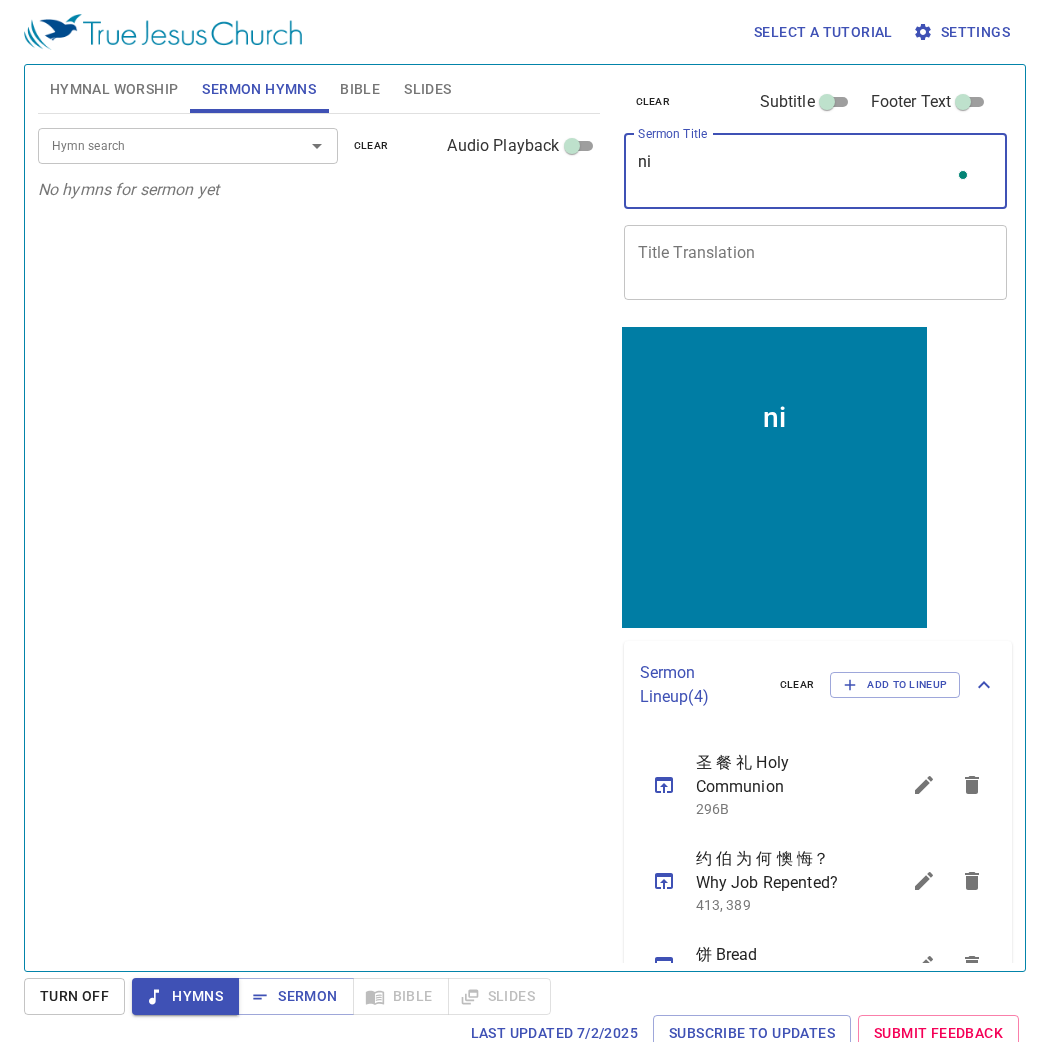 type on "n" 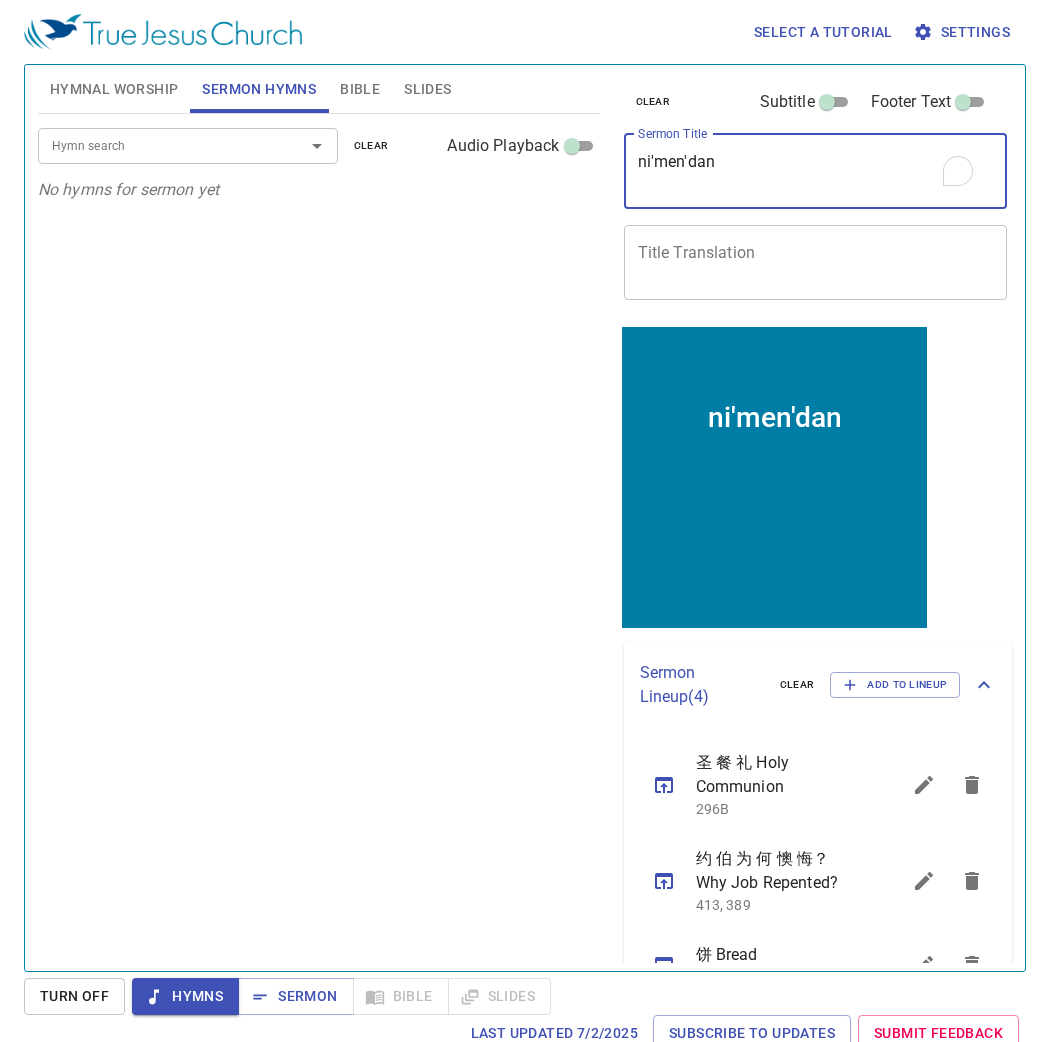 type on "ni'men'dang" 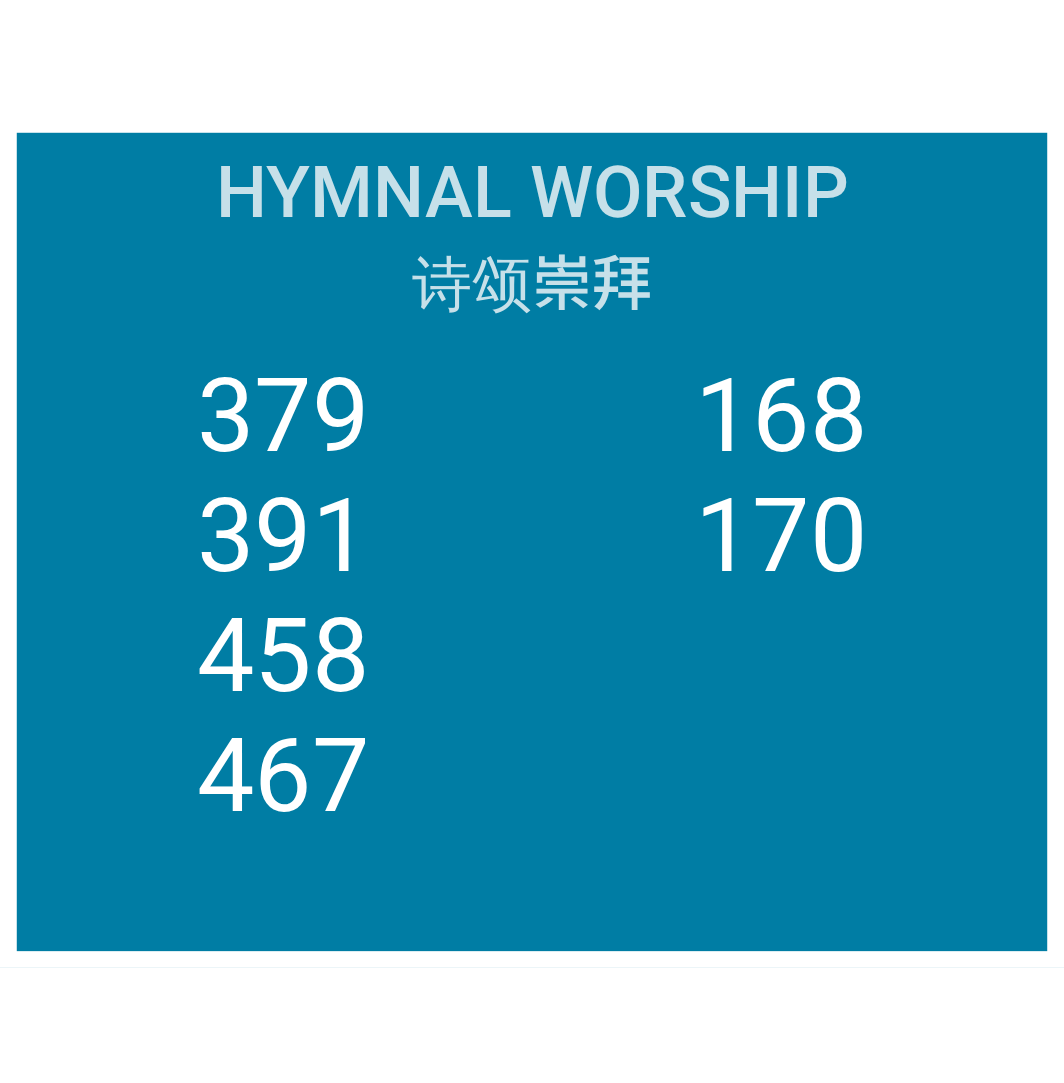 scroll, scrollTop: 0, scrollLeft: 0, axis: both 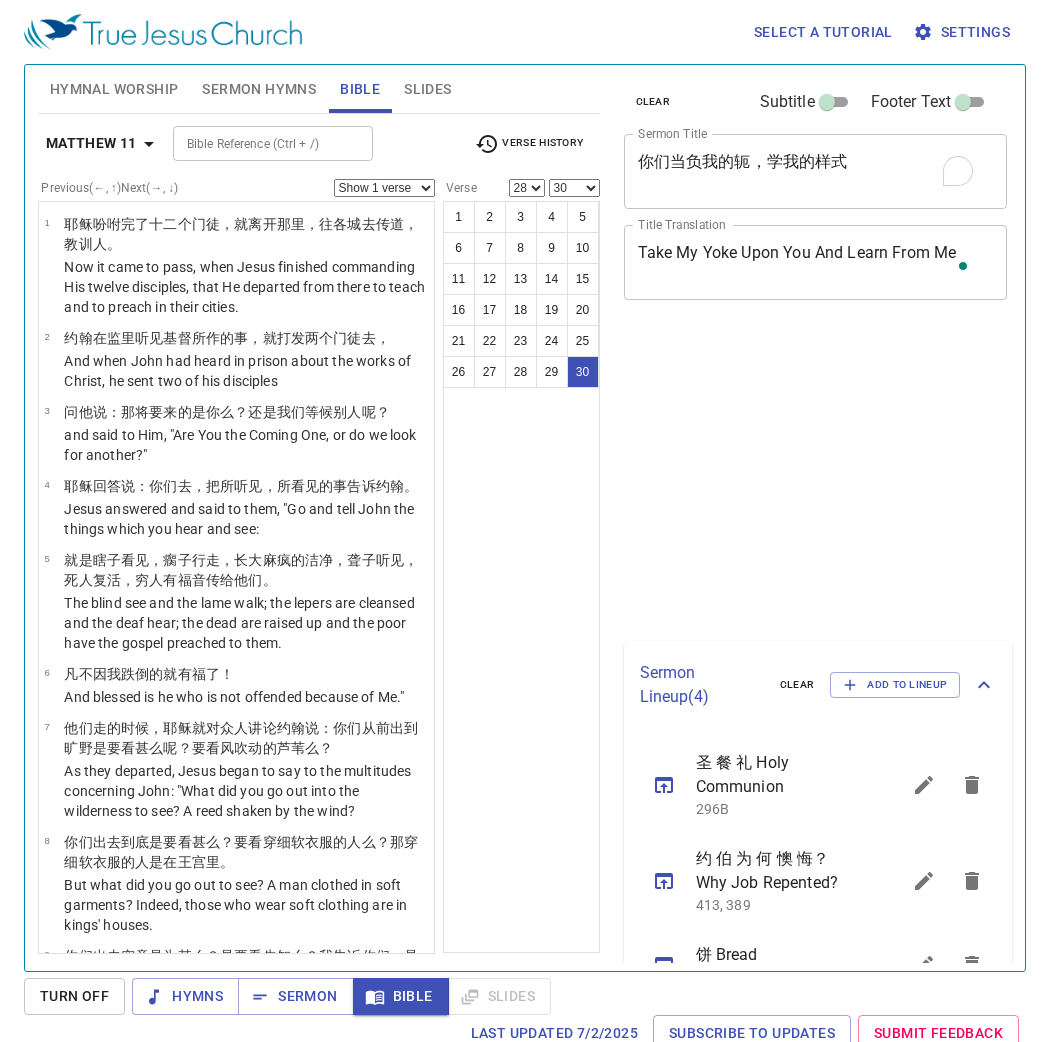 select on "28" 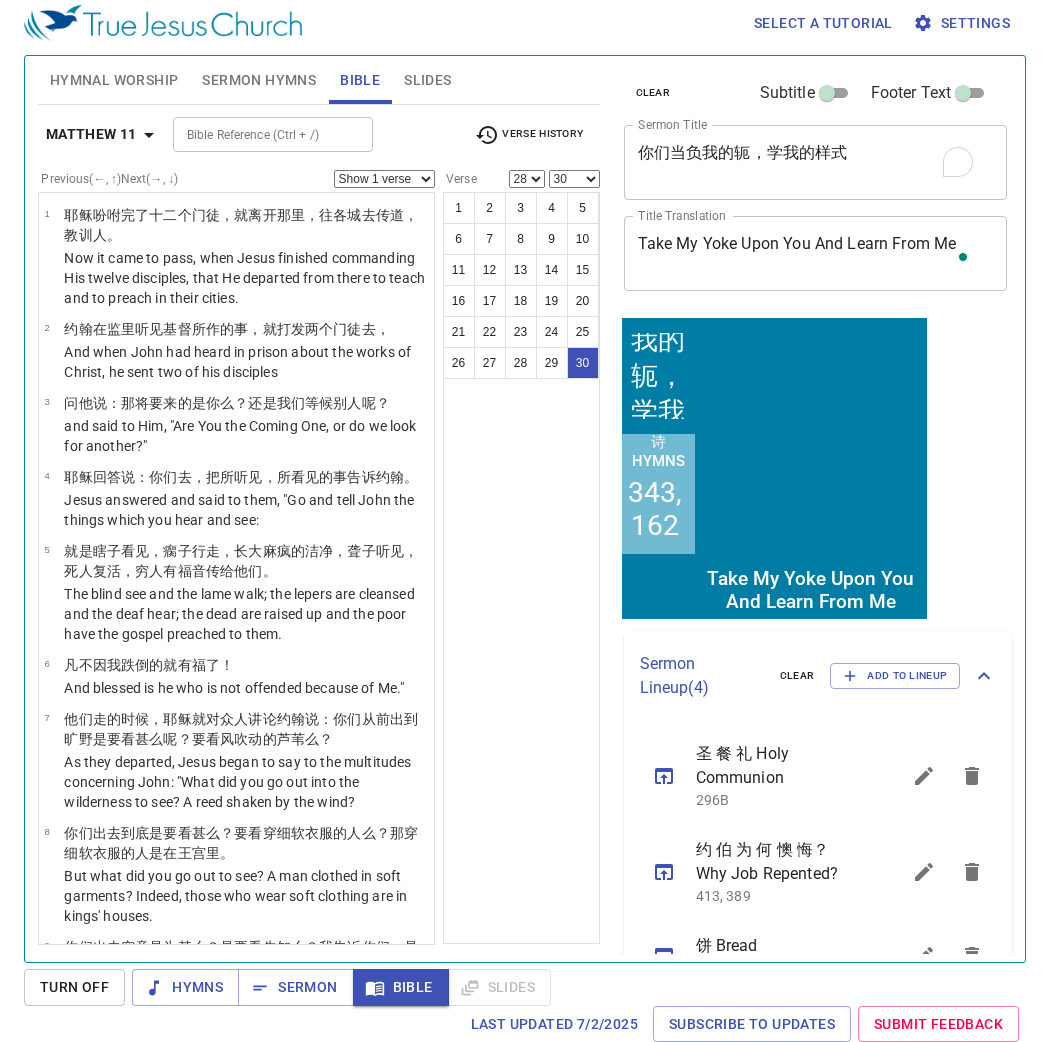 scroll, scrollTop: 10, scrollLeft: 0, axis: vertical 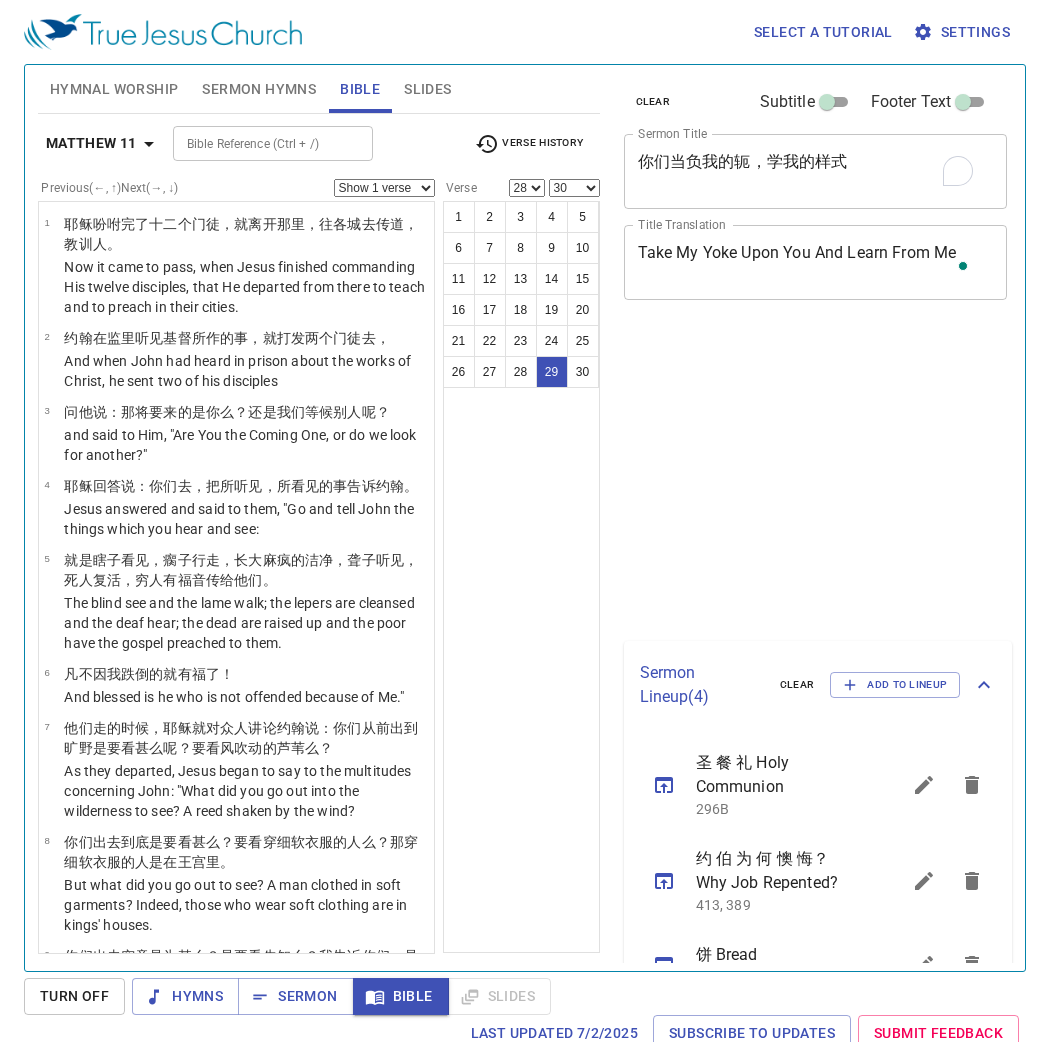 select on "28" 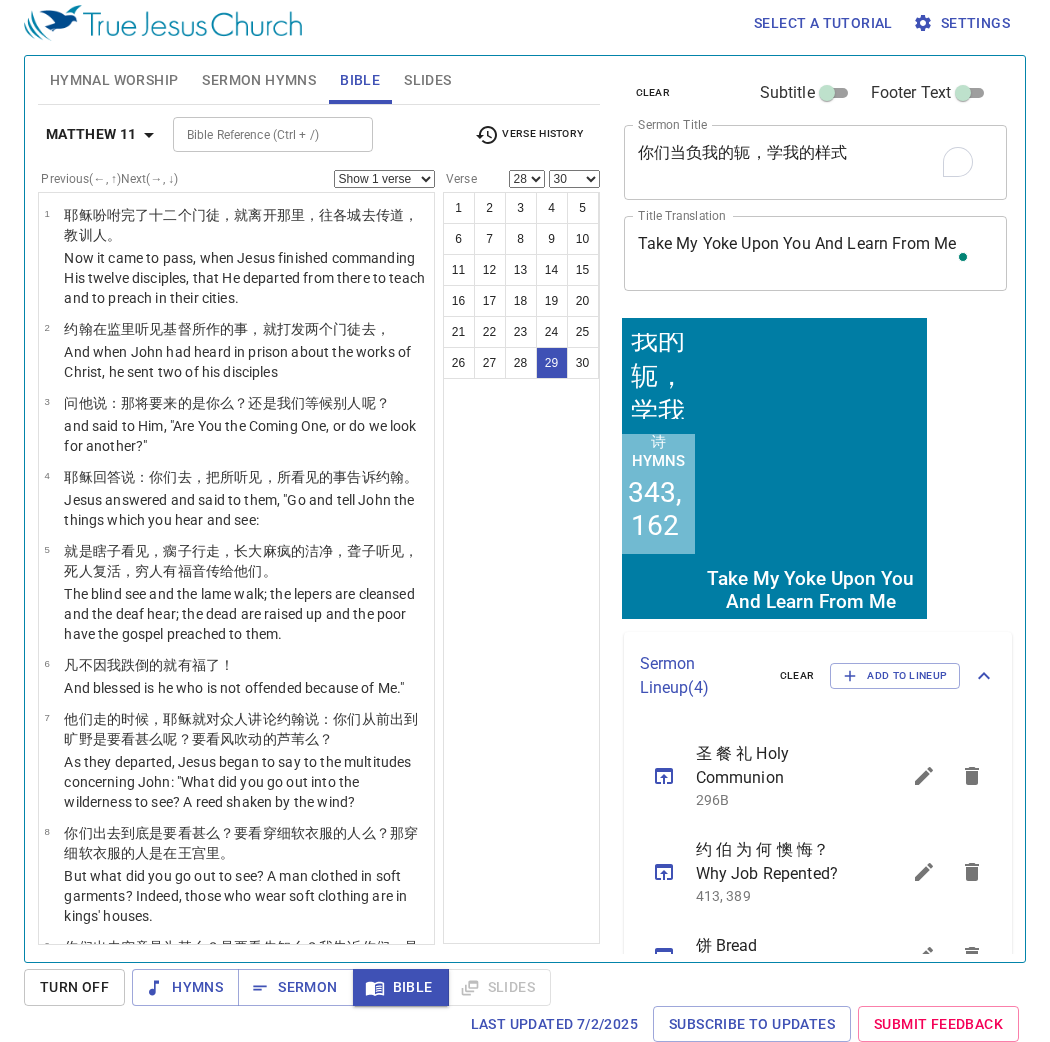 scroll, scrollTop: 10, scrollLeft: 0, axis: vertical 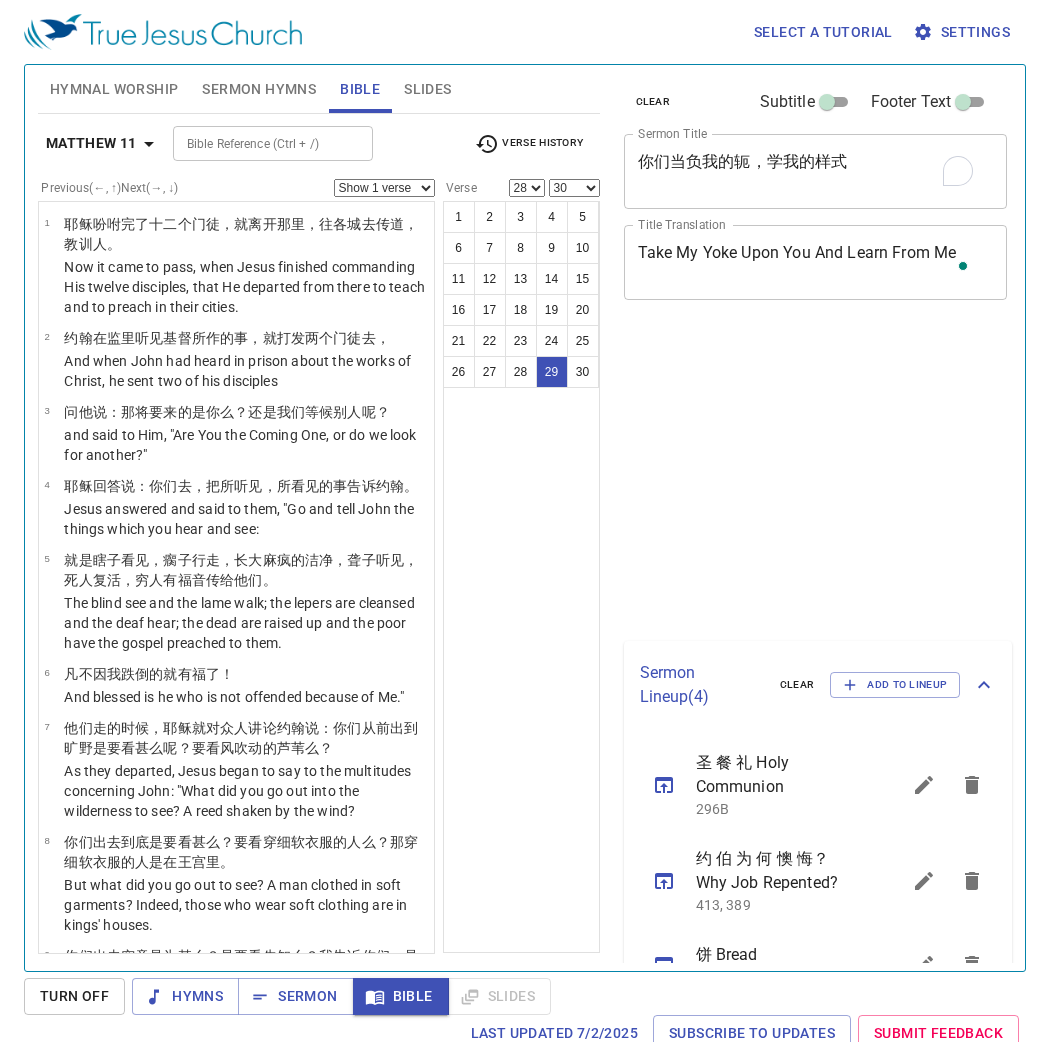 select on "28" 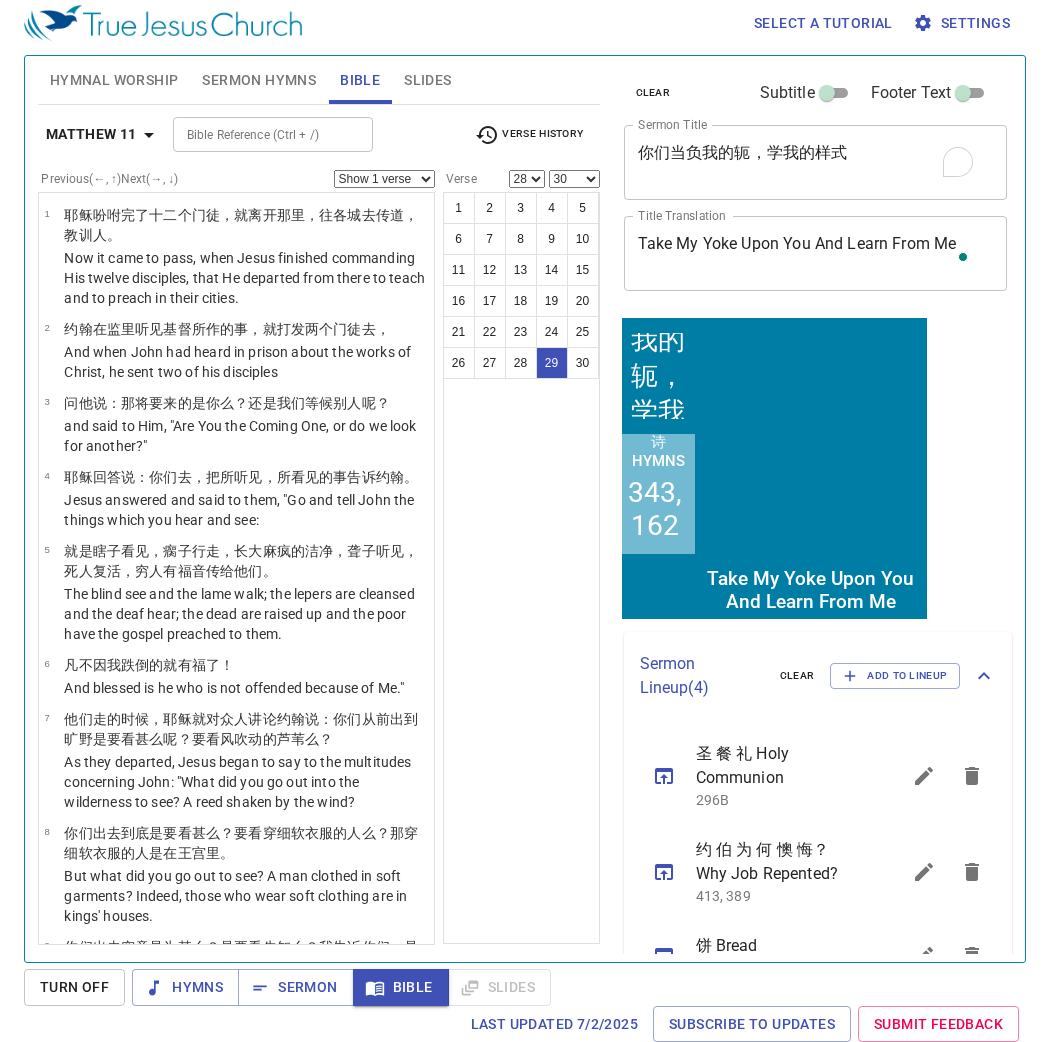 scroll, scrollTop: 10, scrollLeft: 0, axis: vertical 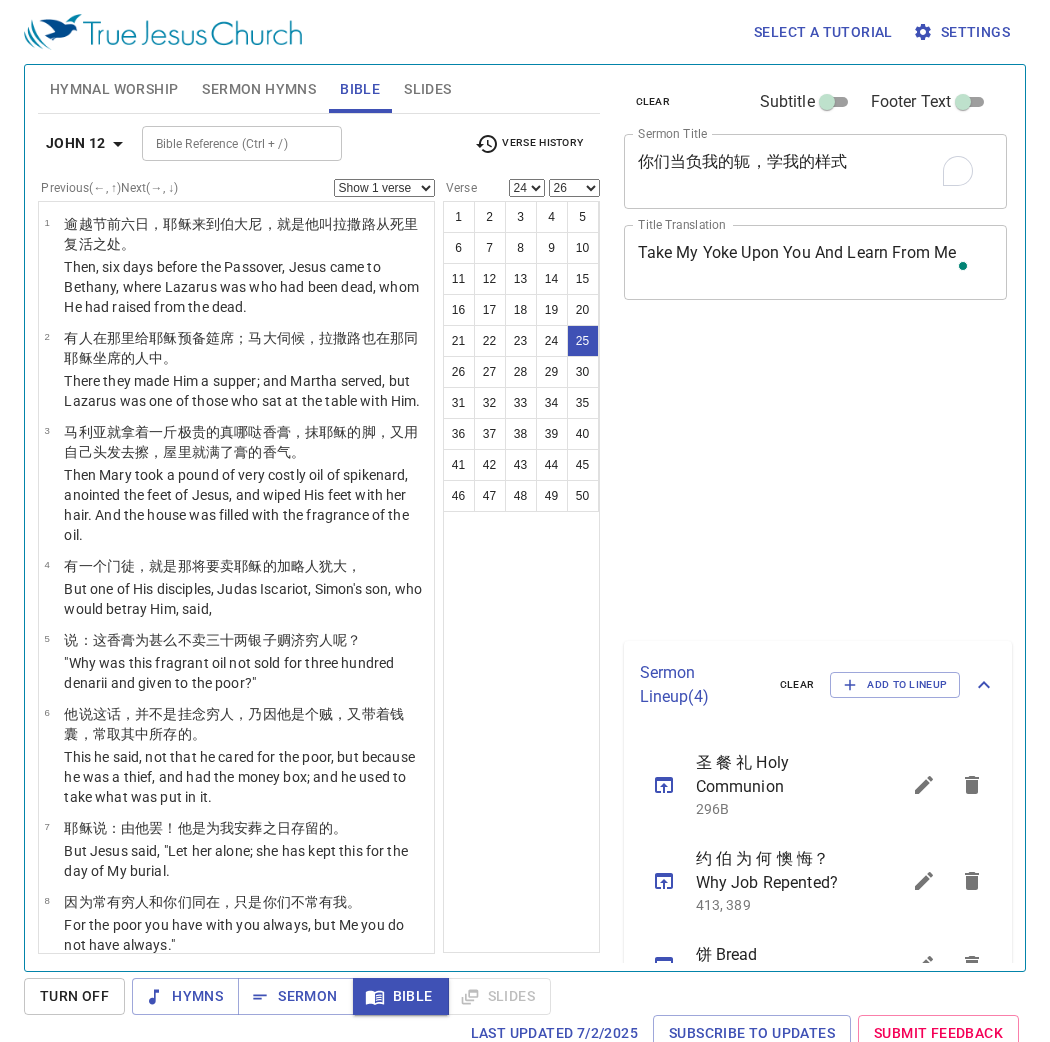 select on "24" 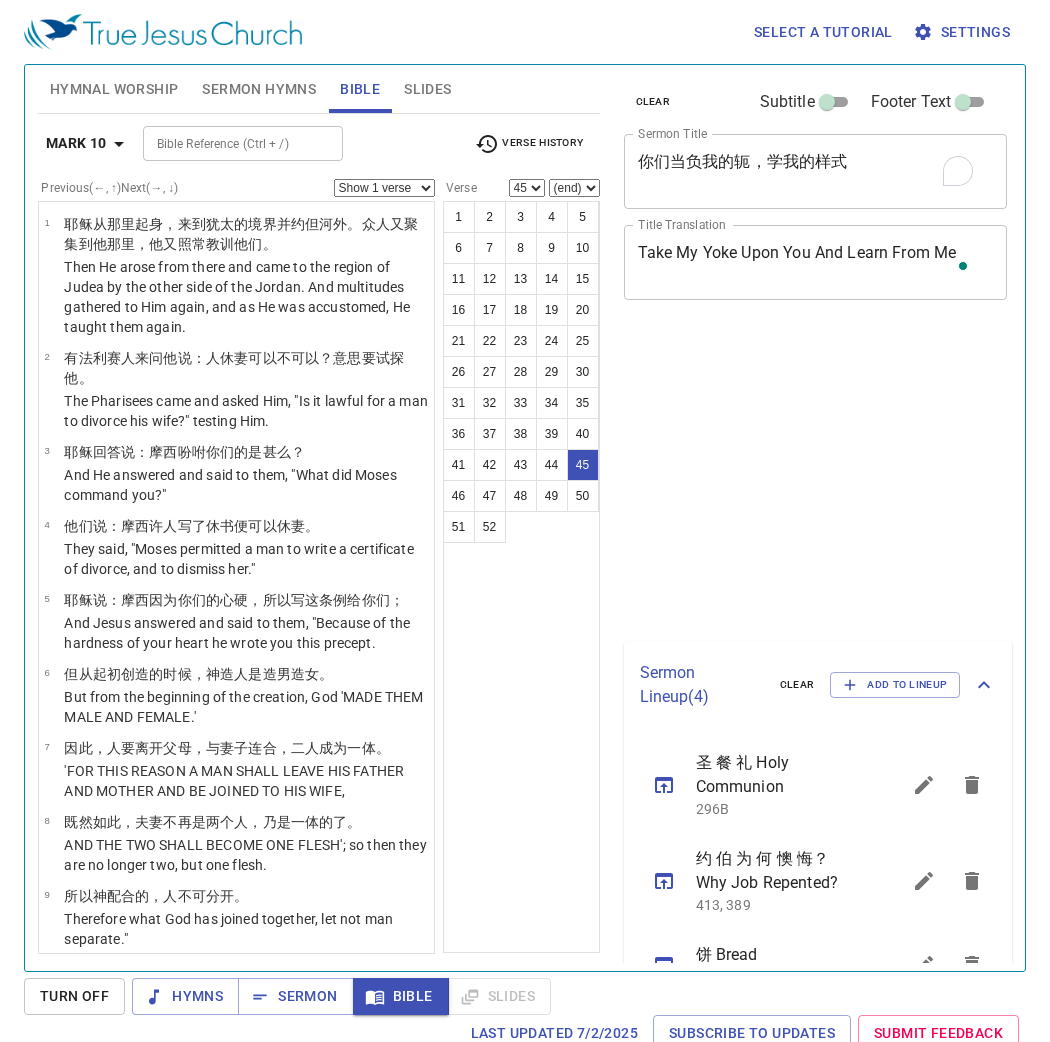 select on "45" 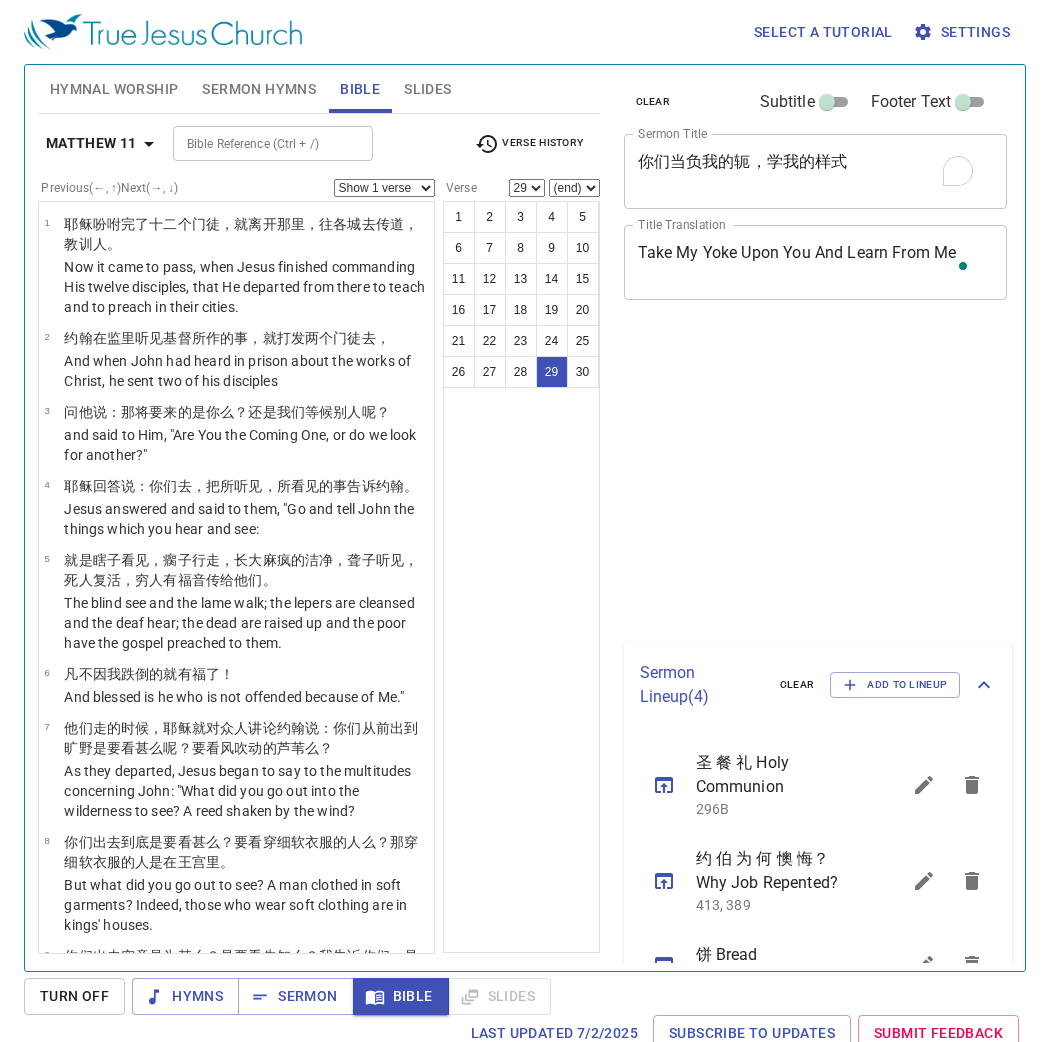 select on "29" 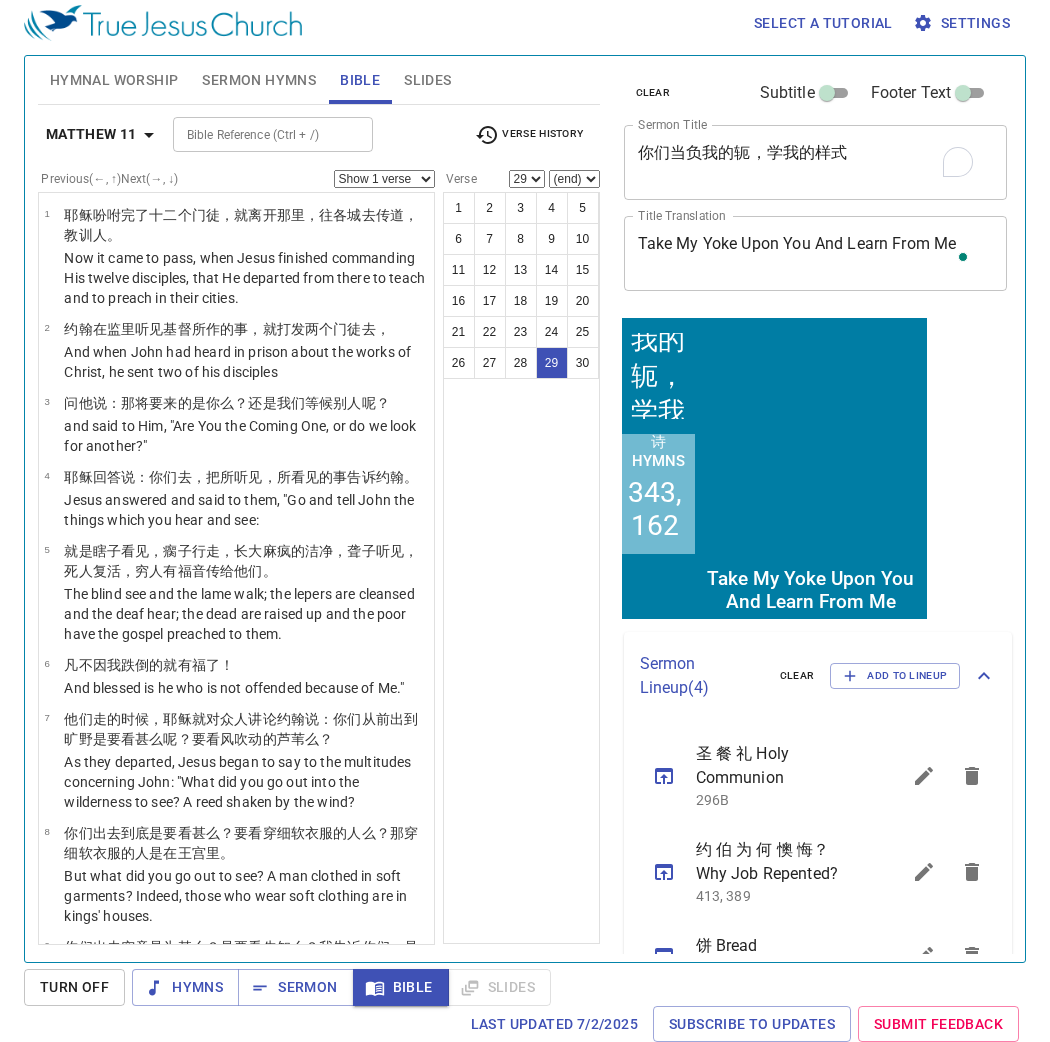 scroll, scrollTop: 10, scrollLeft: 0, axis: vertical 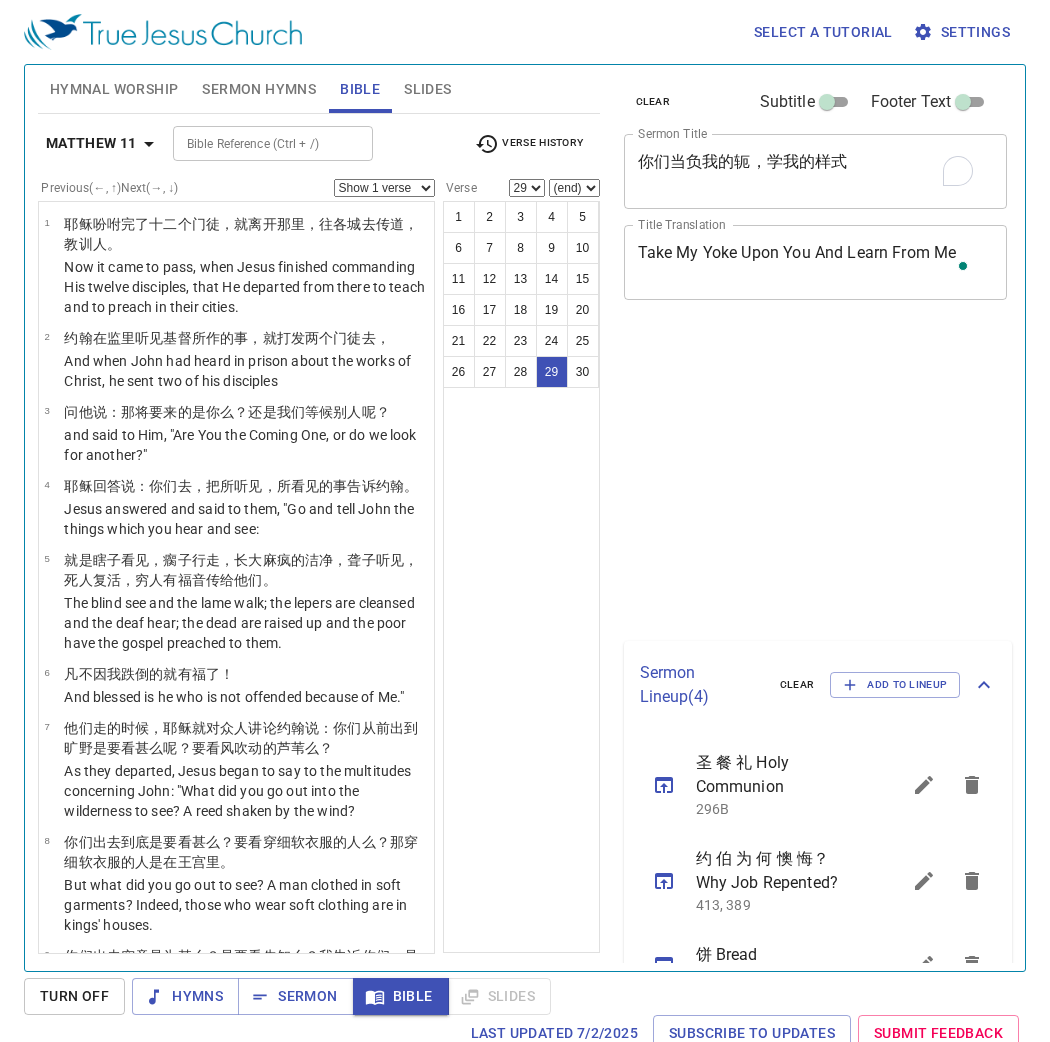 select on "29" 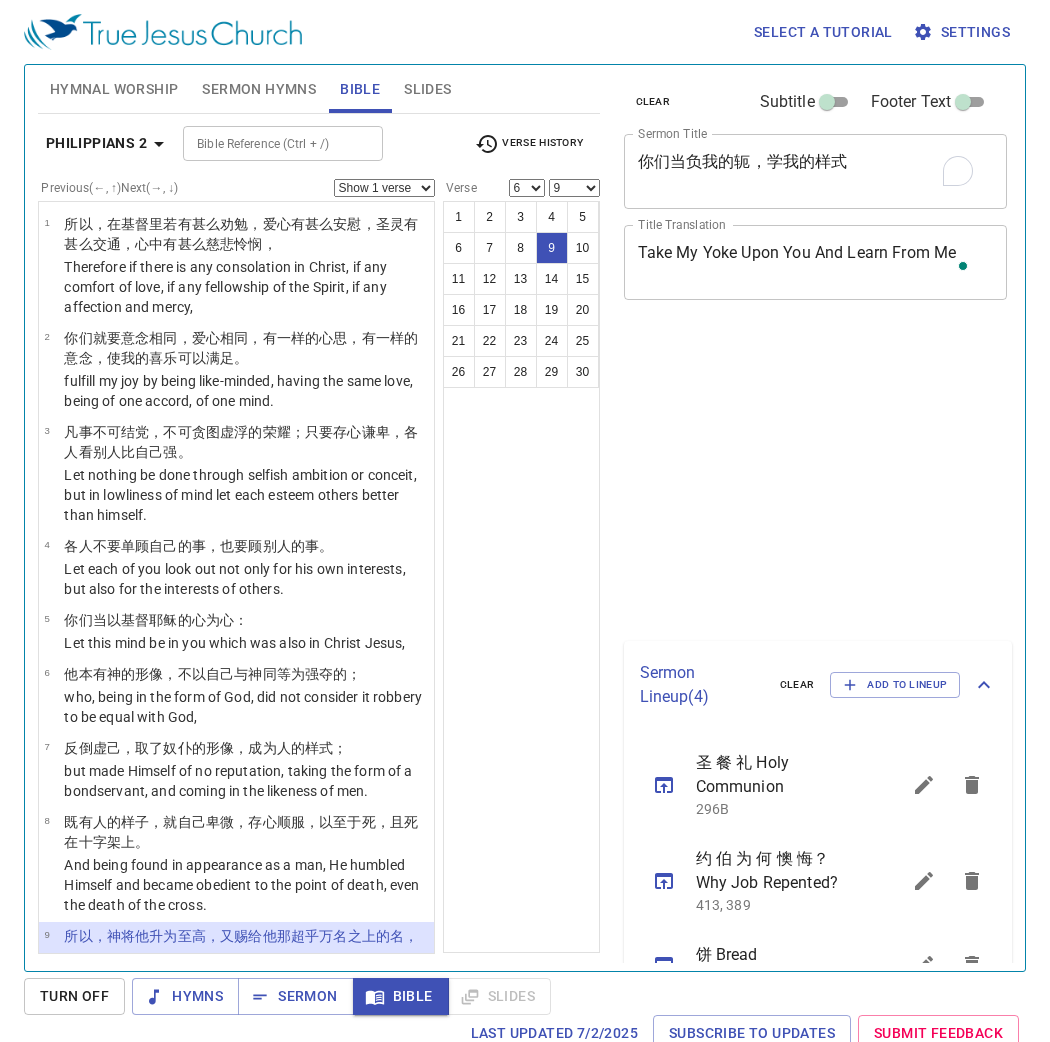 select on "6" 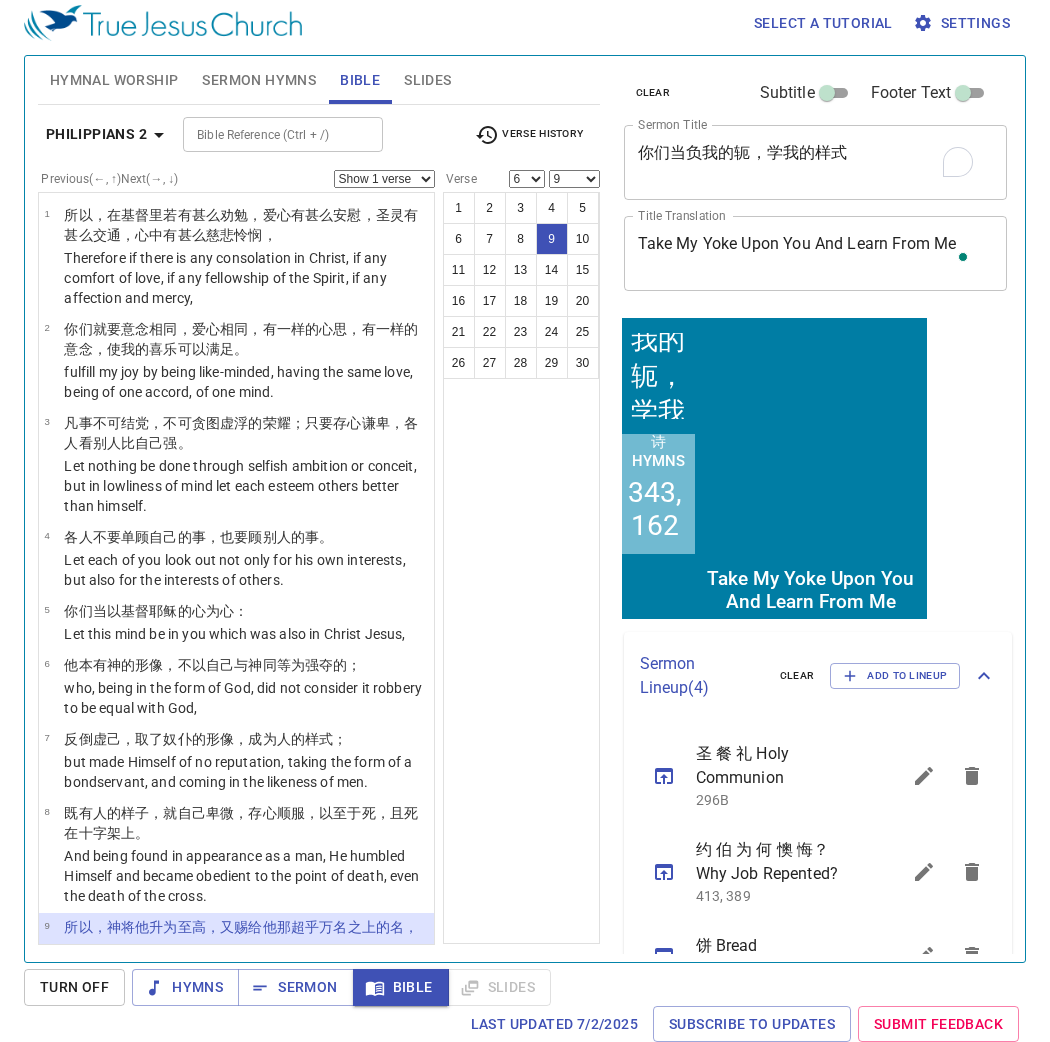 scroll, scrollTop: 10, scrollLeft: 0, axis: vertical 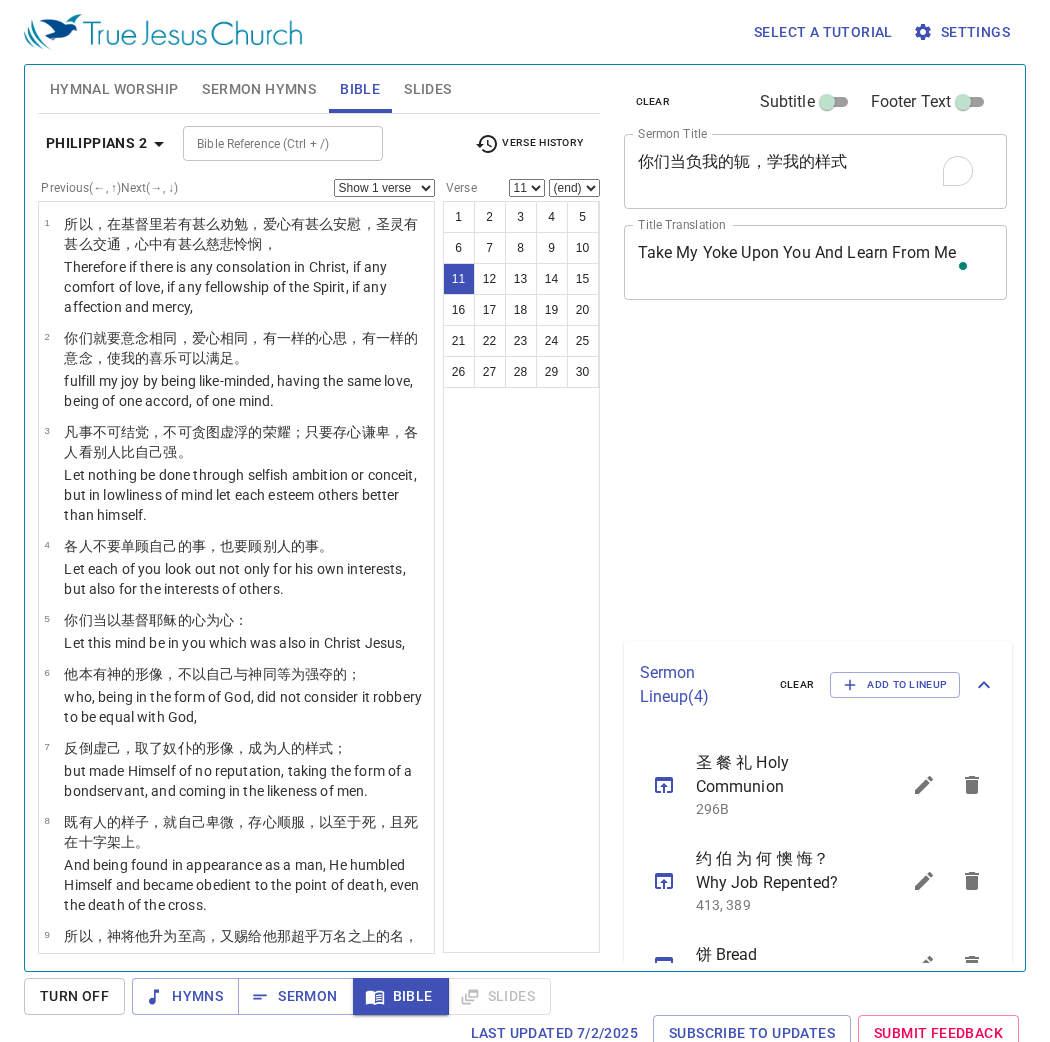 select on "11" 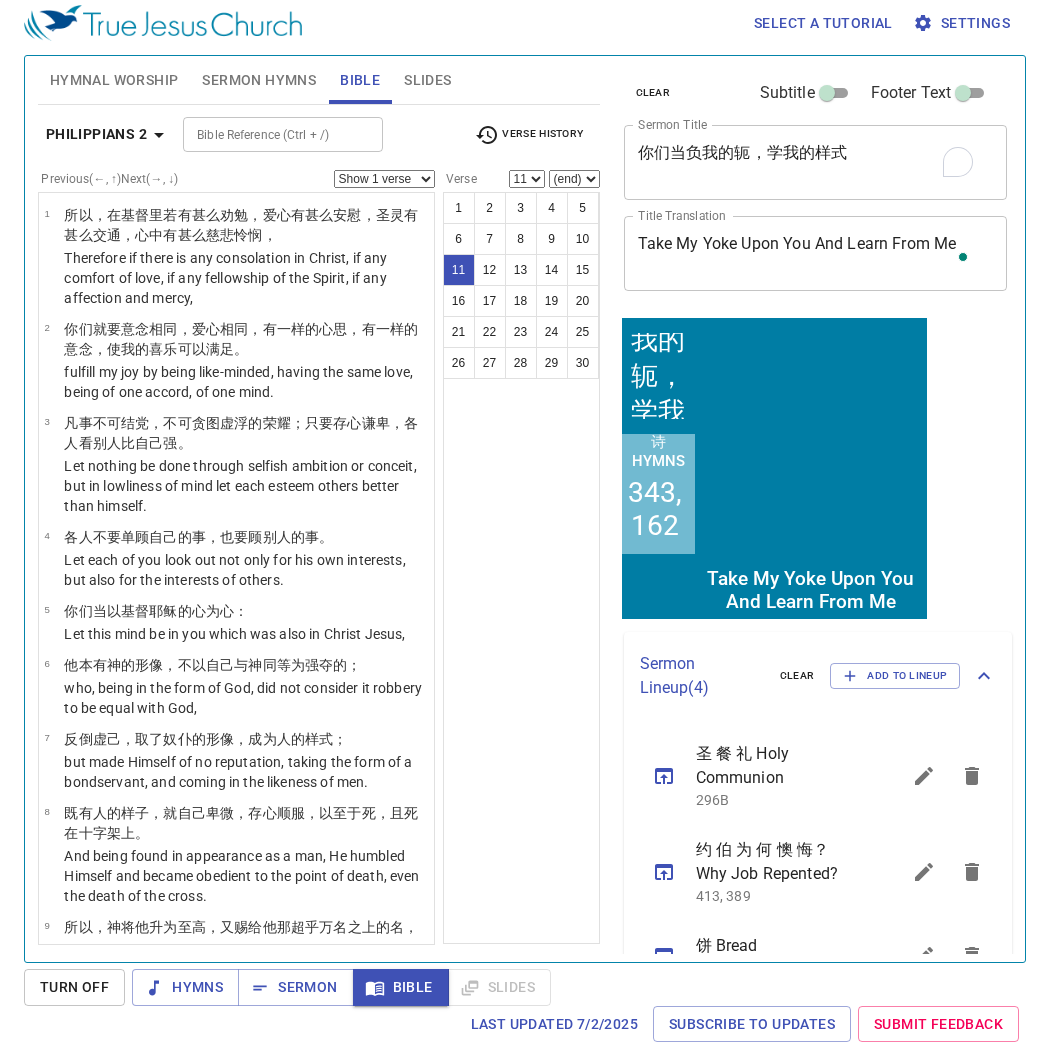 scroll, scrollTop: 10, scrollLeft: 0, axis: vertical 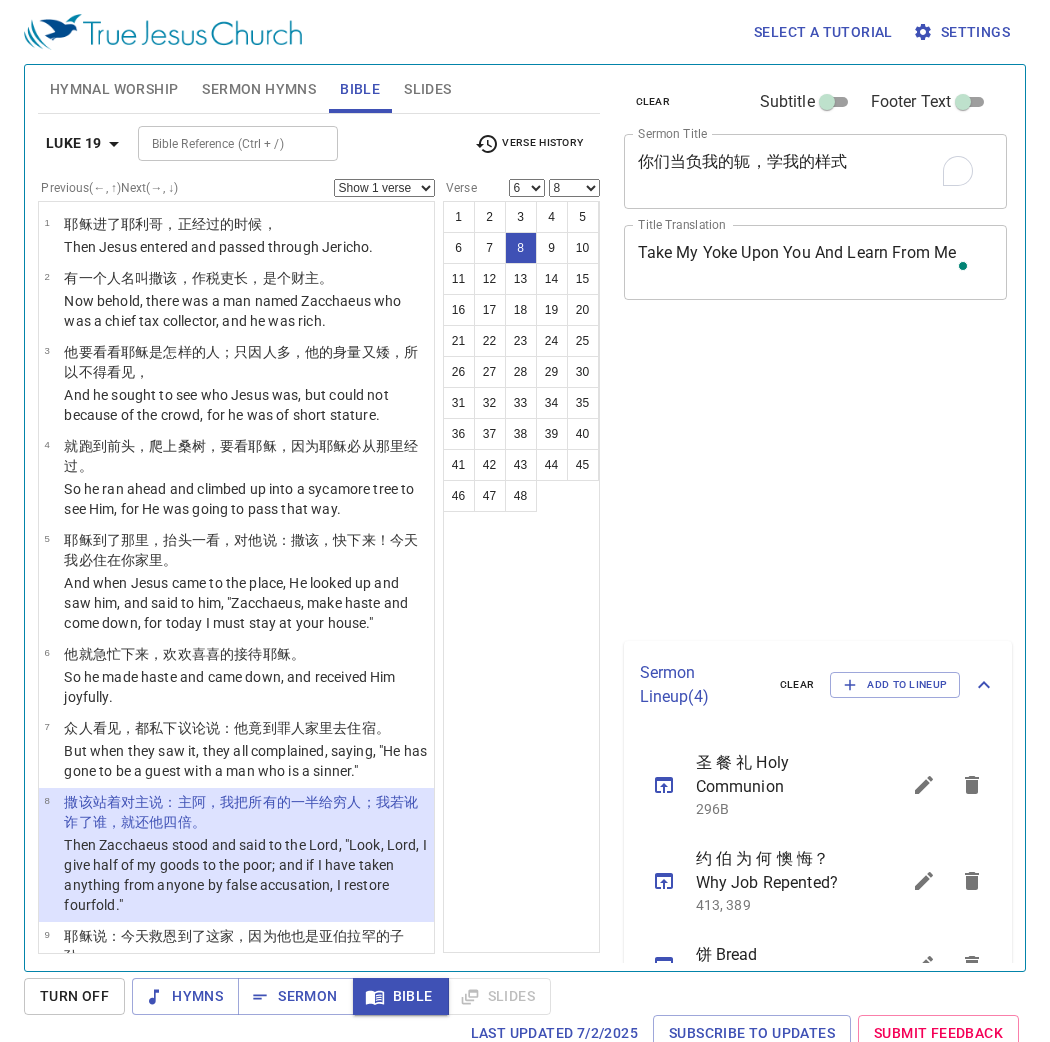 select on "6" 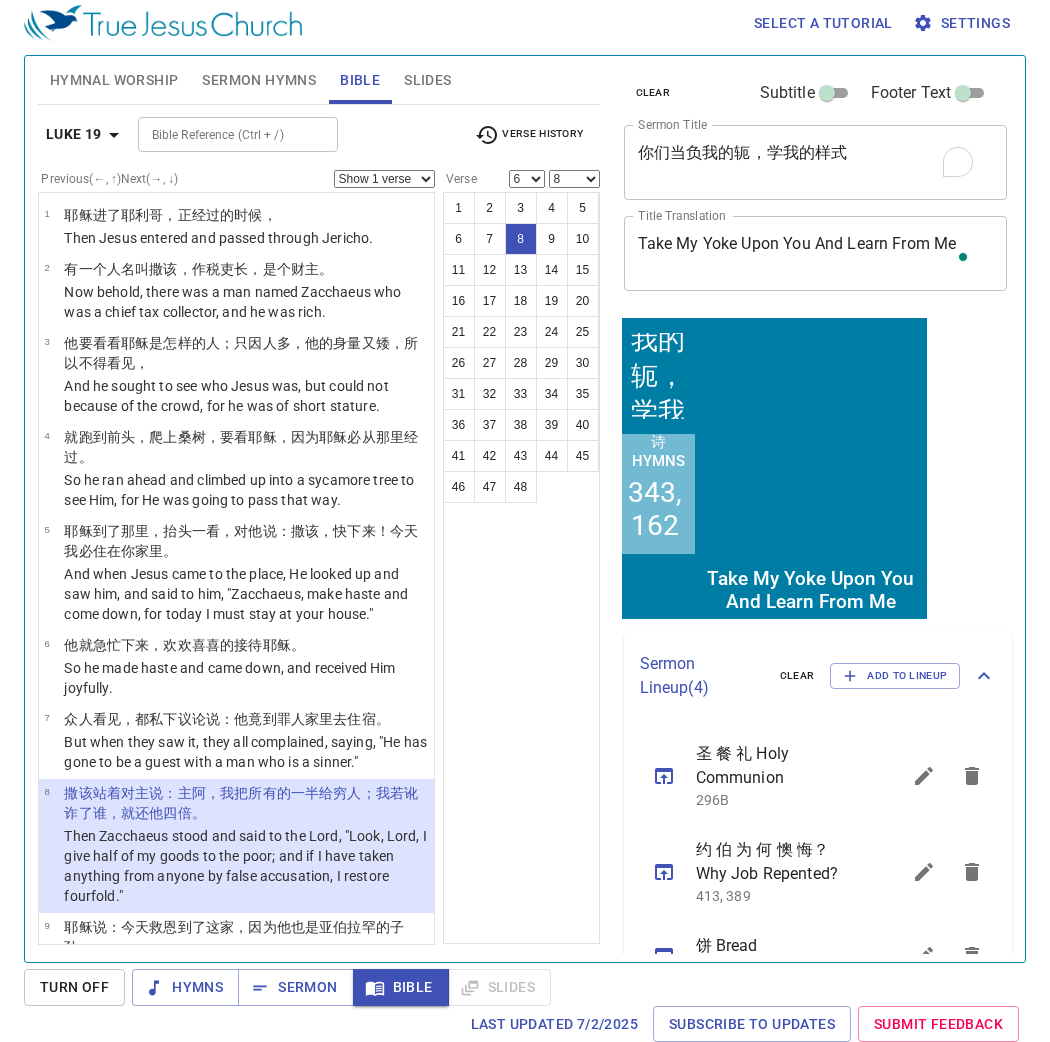 scroll, scrollTop: 10, scrollLeft: 0, axis: vertical 